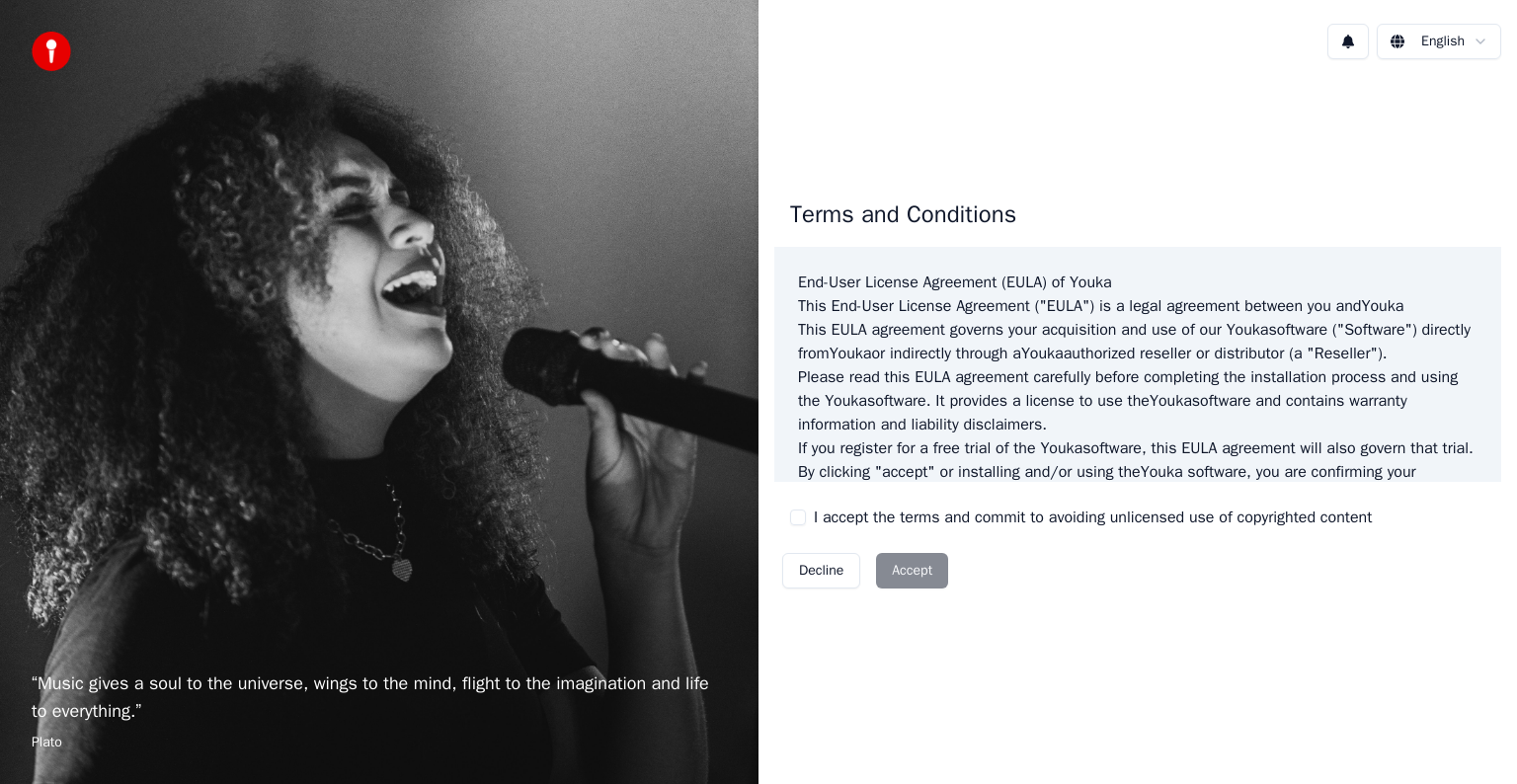 scroll, scrollTop: 0, scrollLeft: 0, axis: both 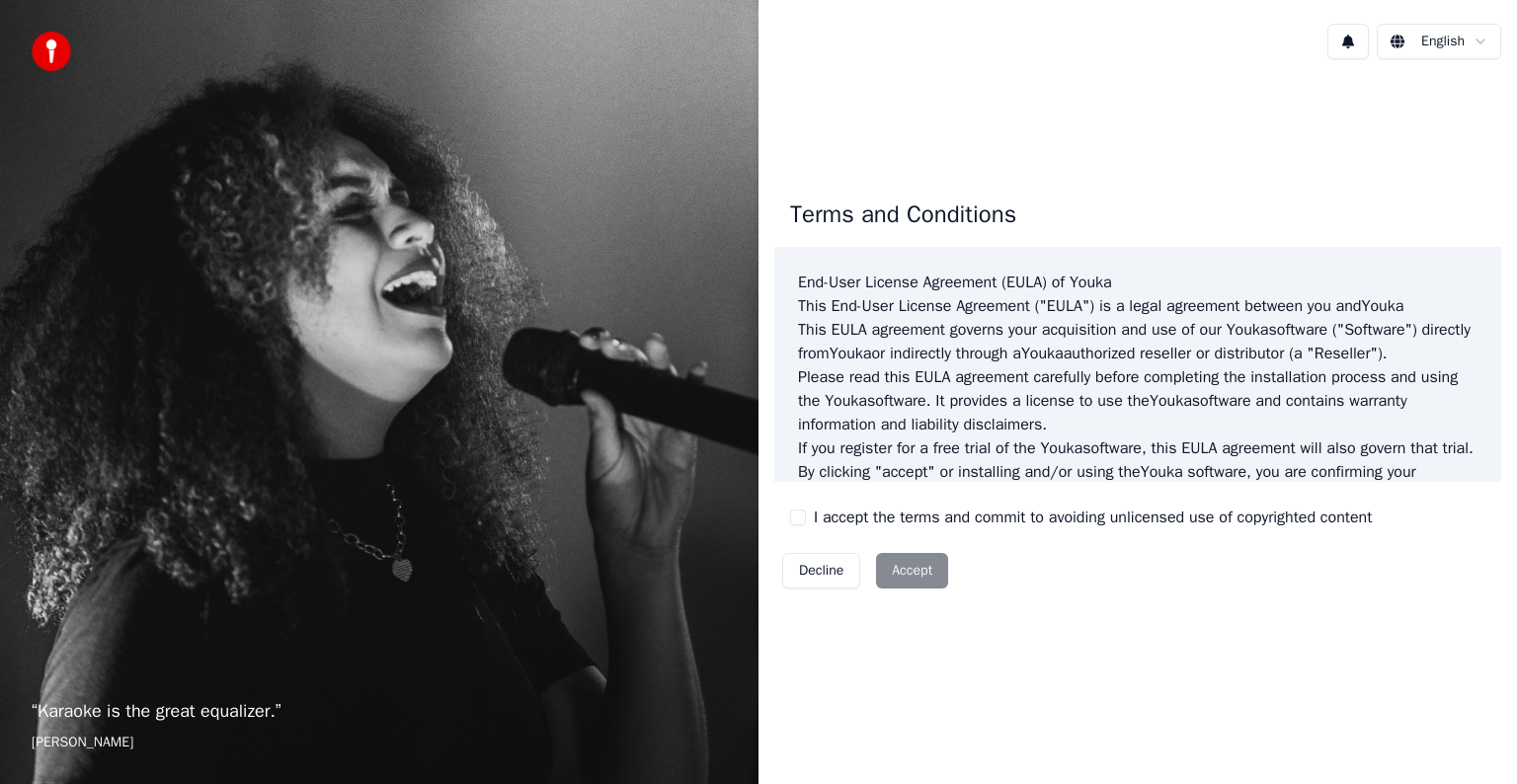 click on "Decline Accept" at bounding box center (865, 571) 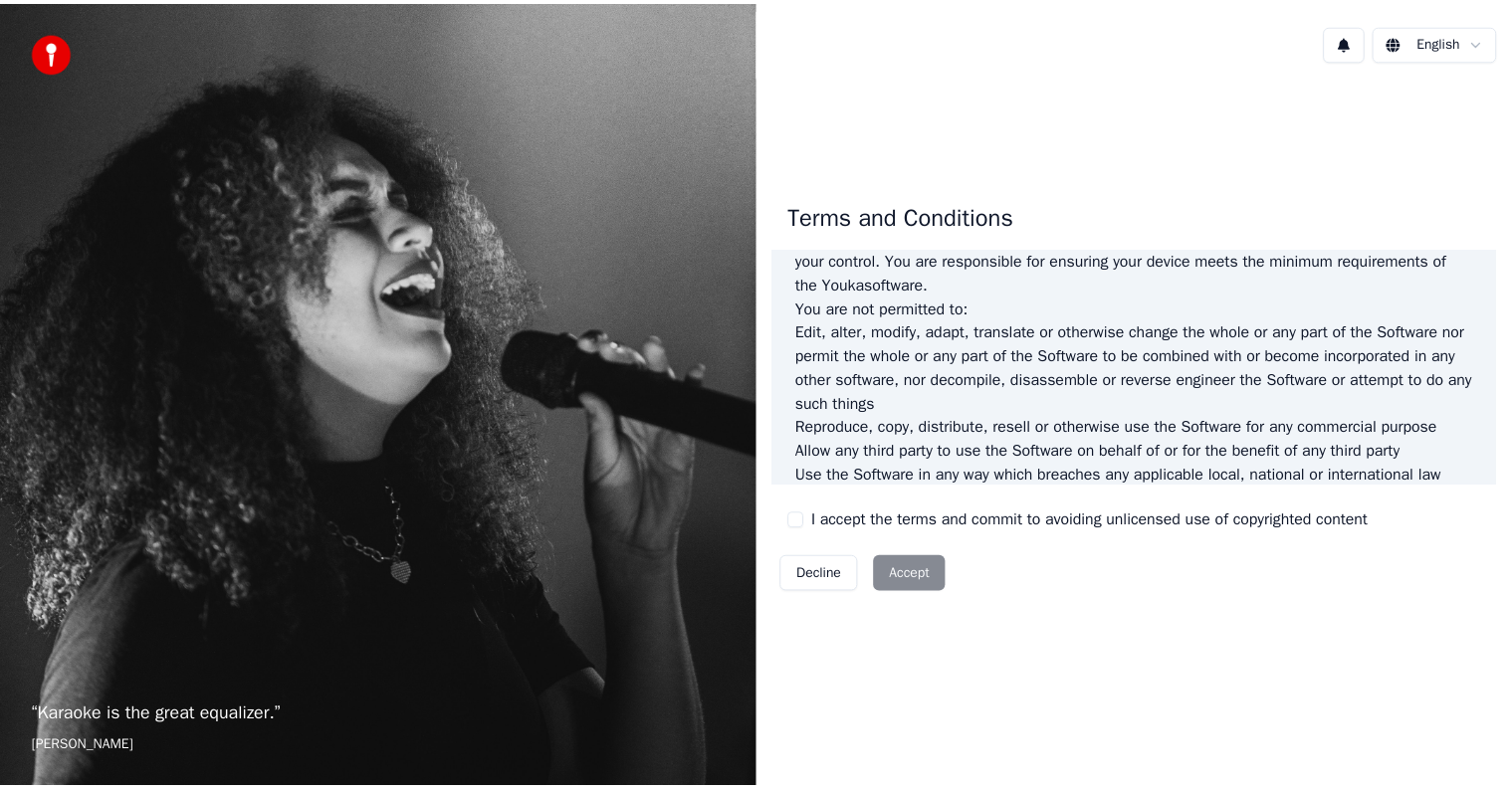 scroll, scrollTop: 1076, scrollLeft: 0, axis: vertical 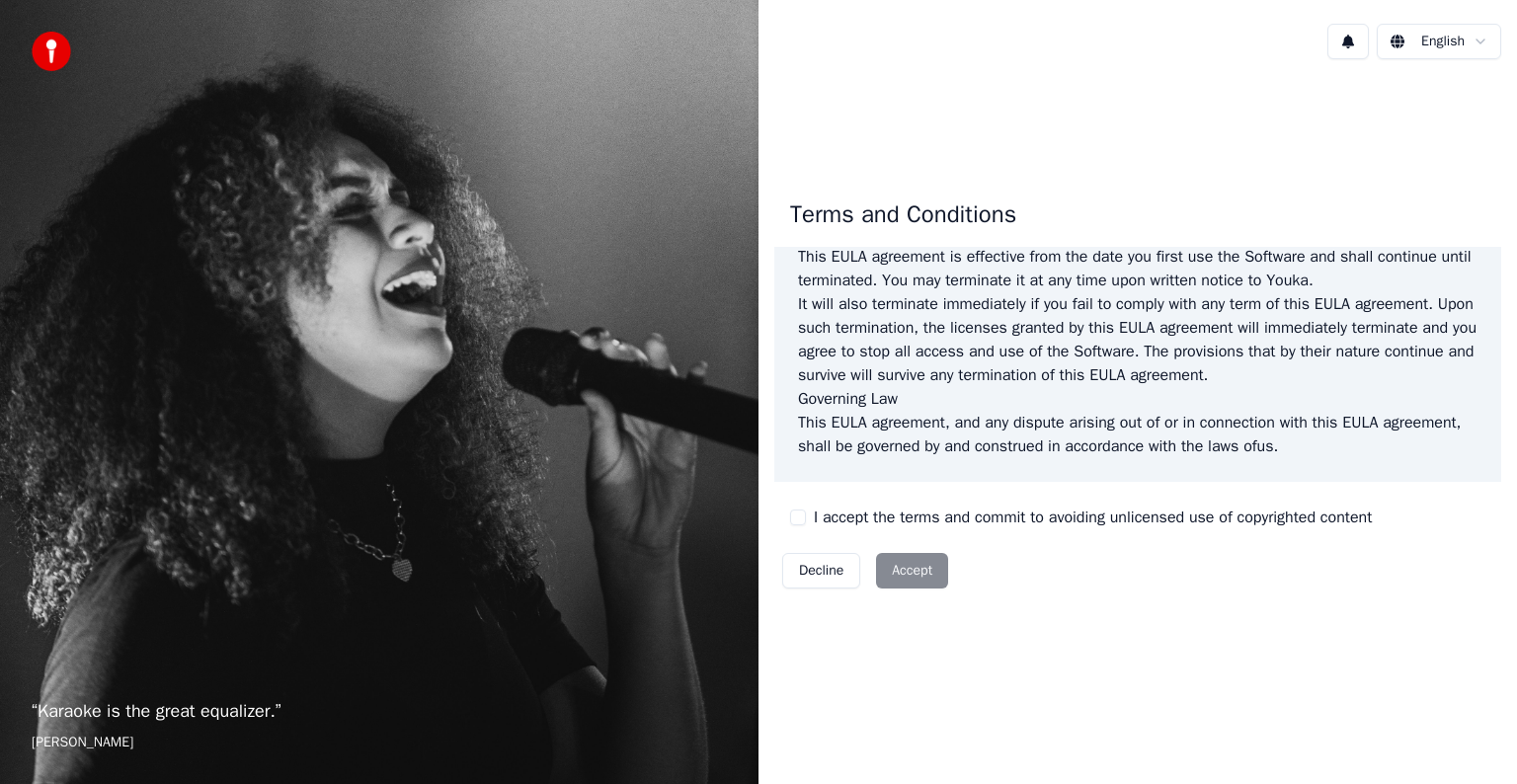 click on "I accept the terms and commit to avoiding unlicensed use of copyrighted content" at bounding box center [1092, 517] 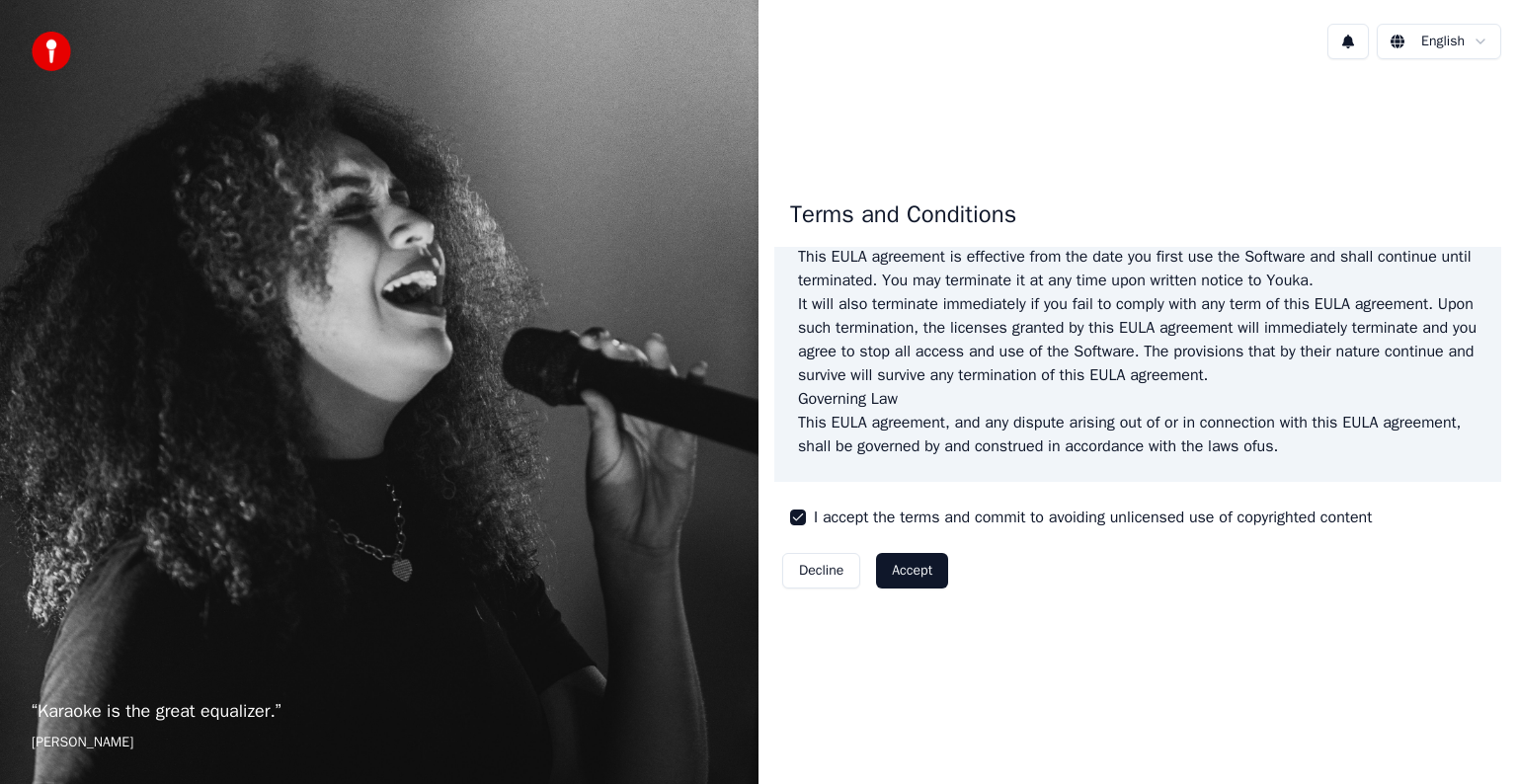 click on "Accept" at bounding box center (912, 571) 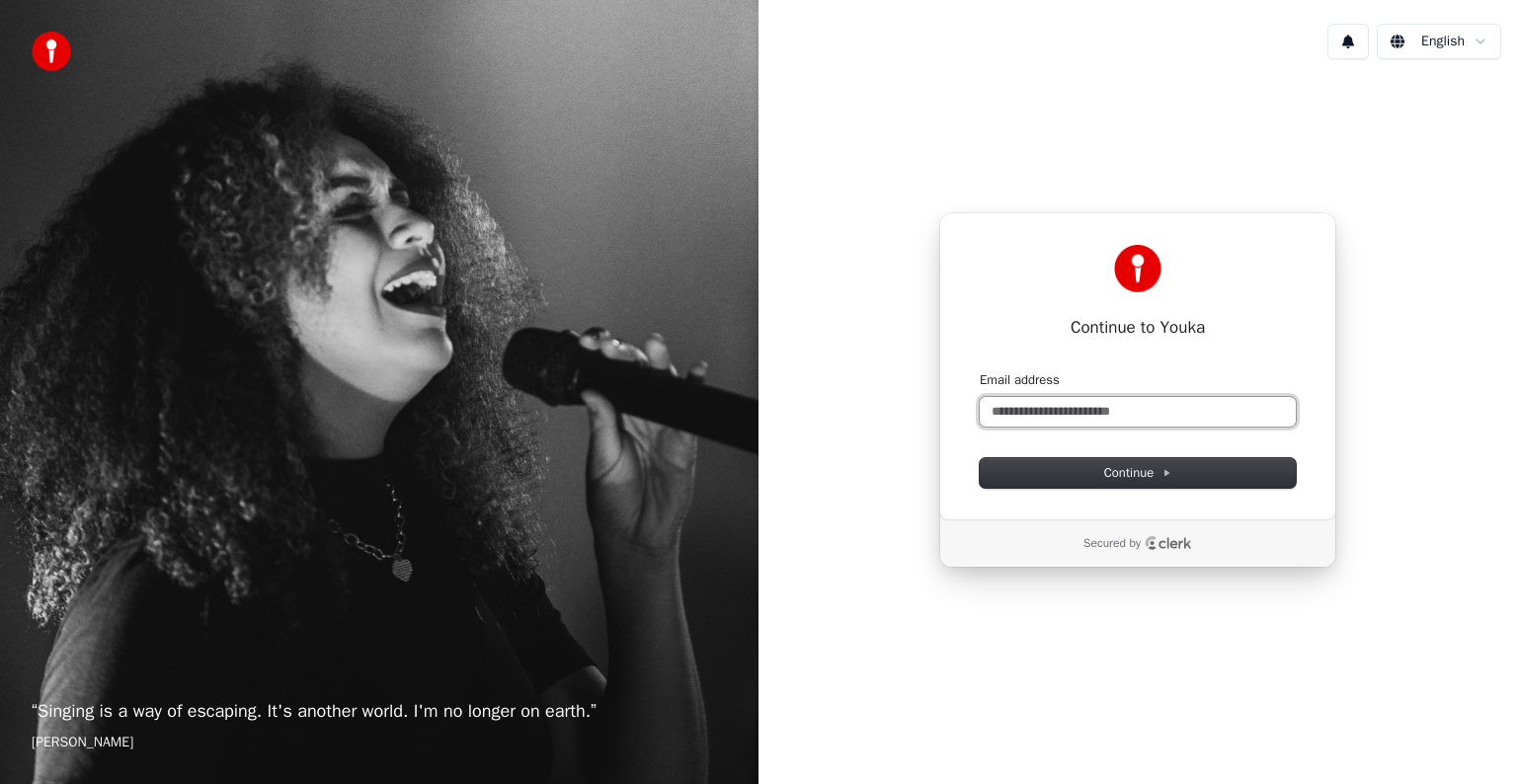 click on "Email address" at bounding box center (1138, 412) 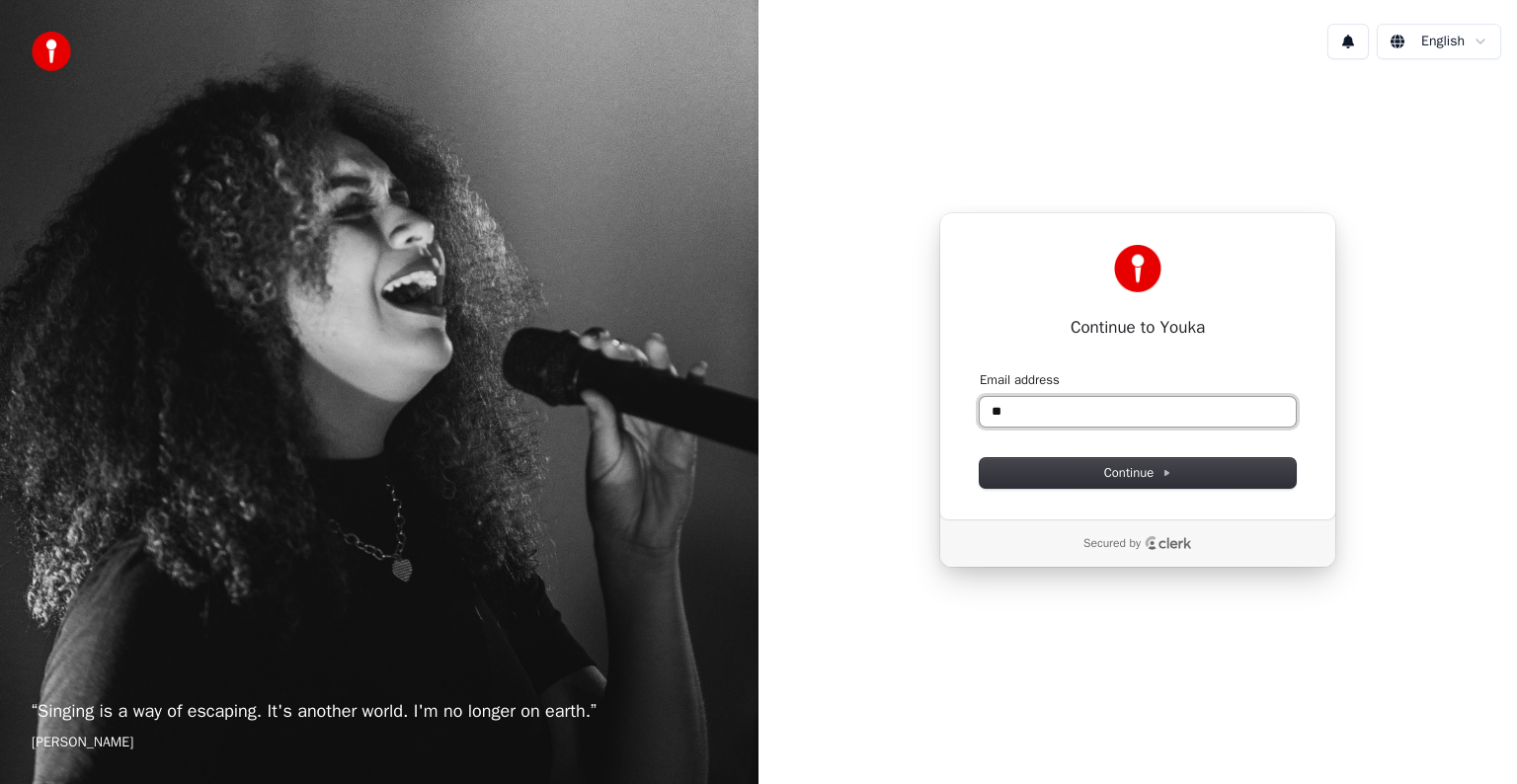 type on "*" 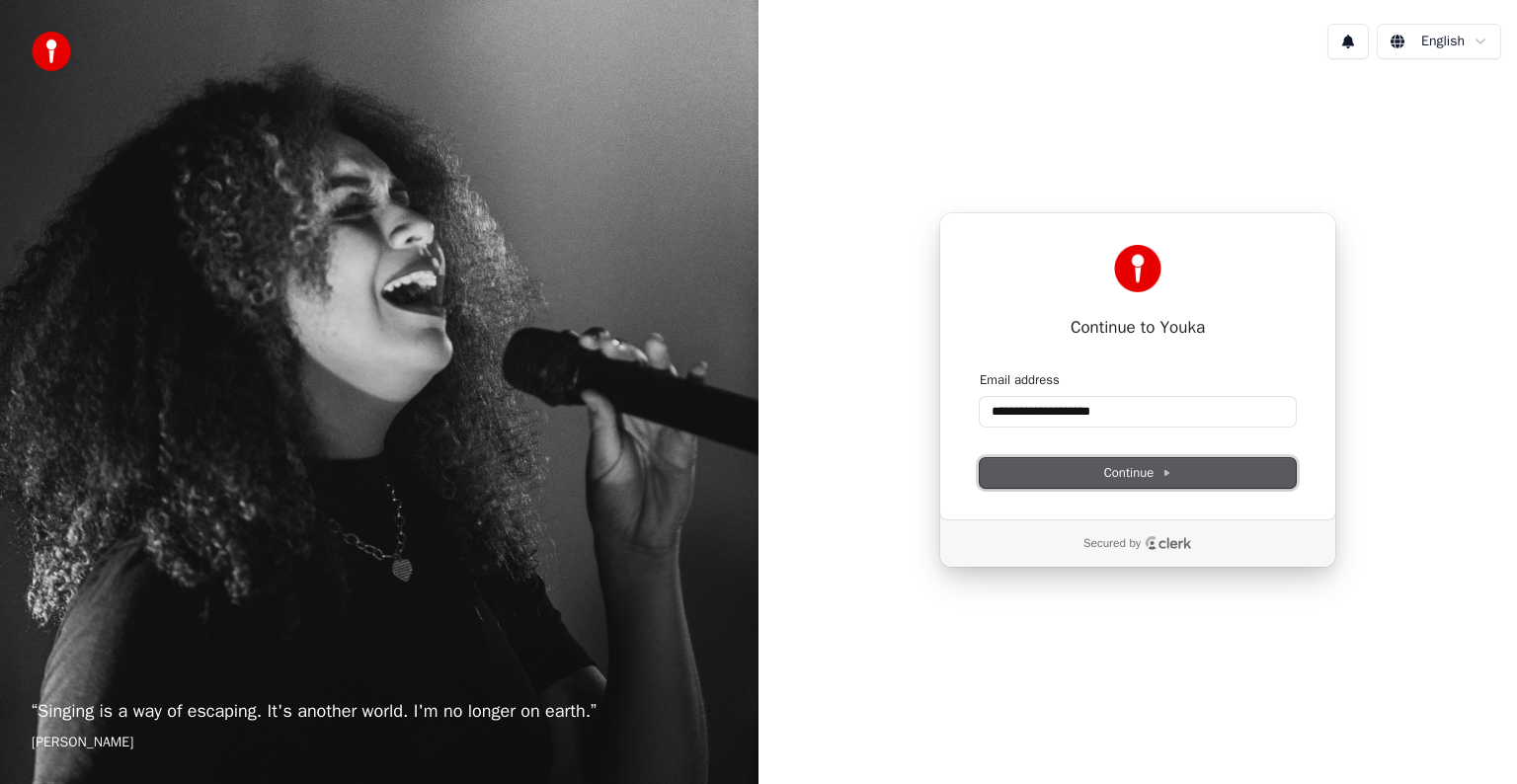 click on "Continue" at bounding box center (1138, 473) 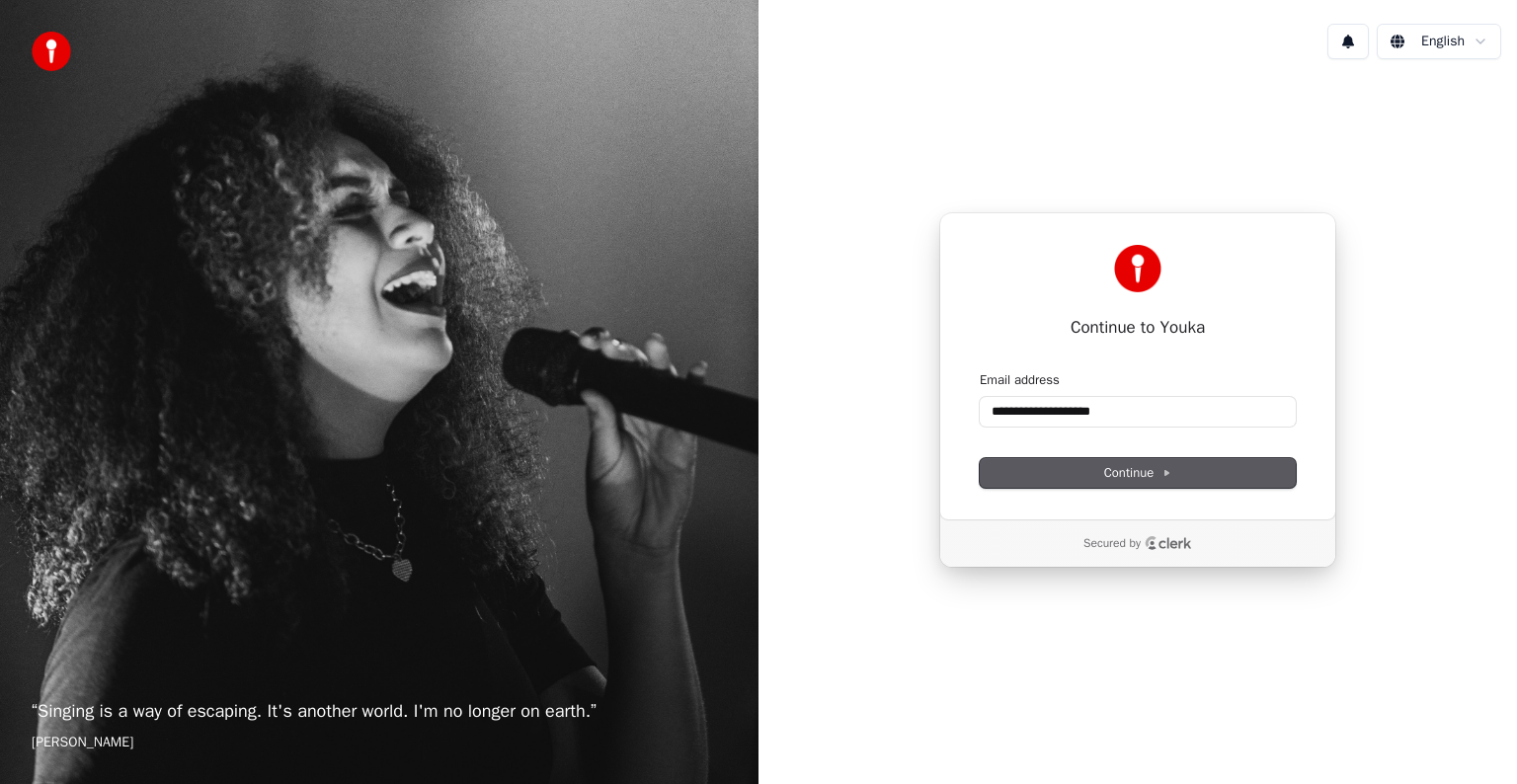 type on "**********" 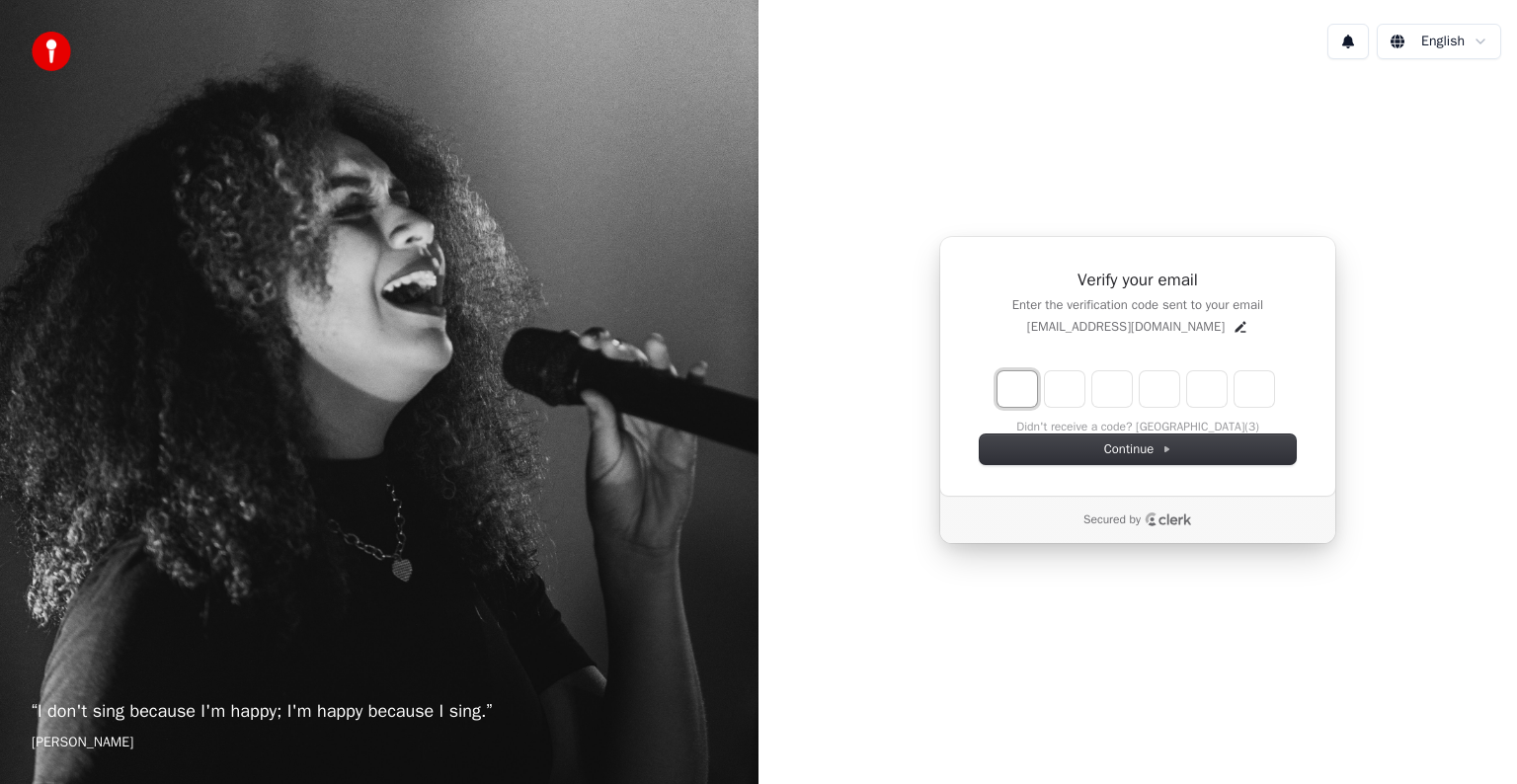 type on "*" 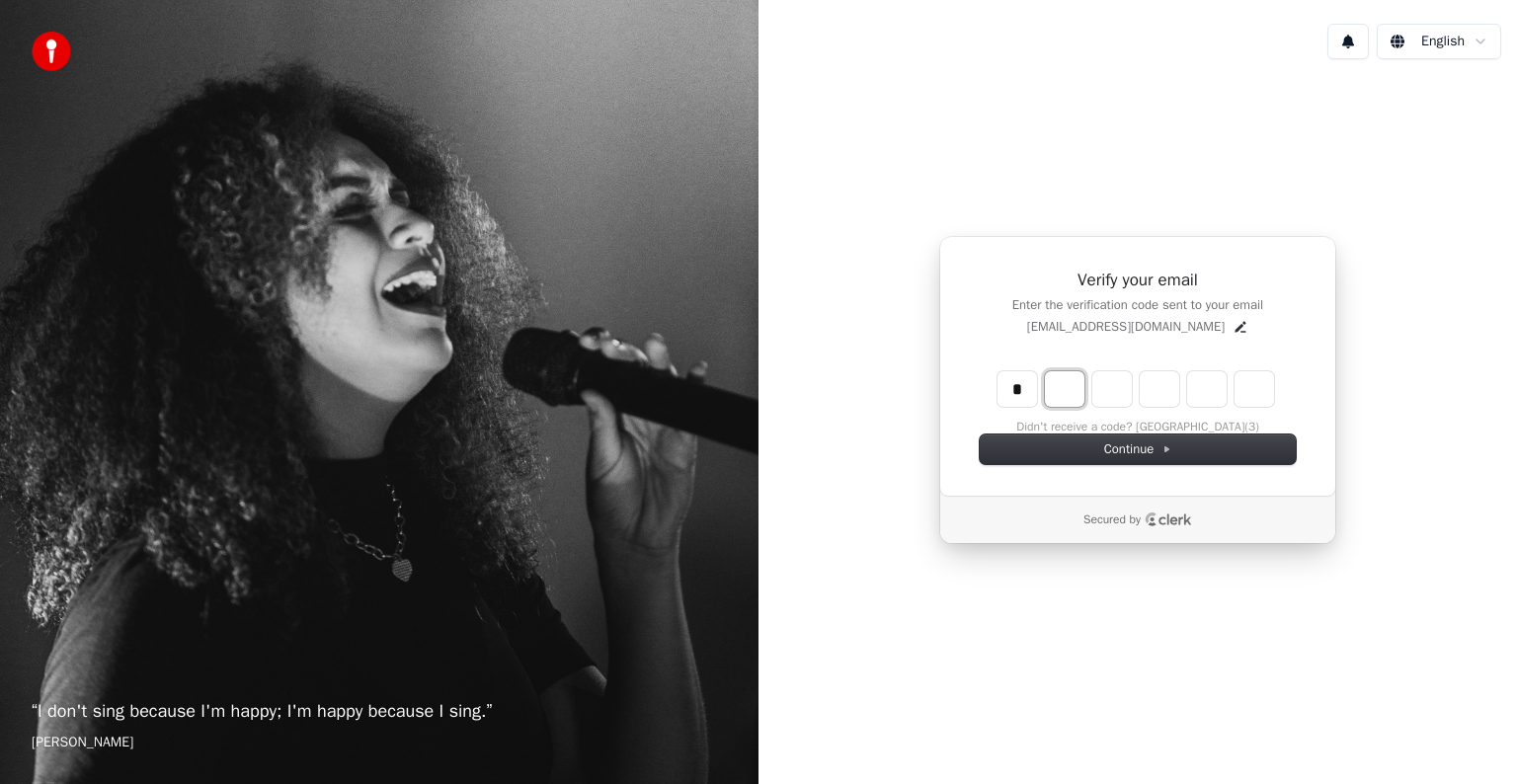 type on "*" 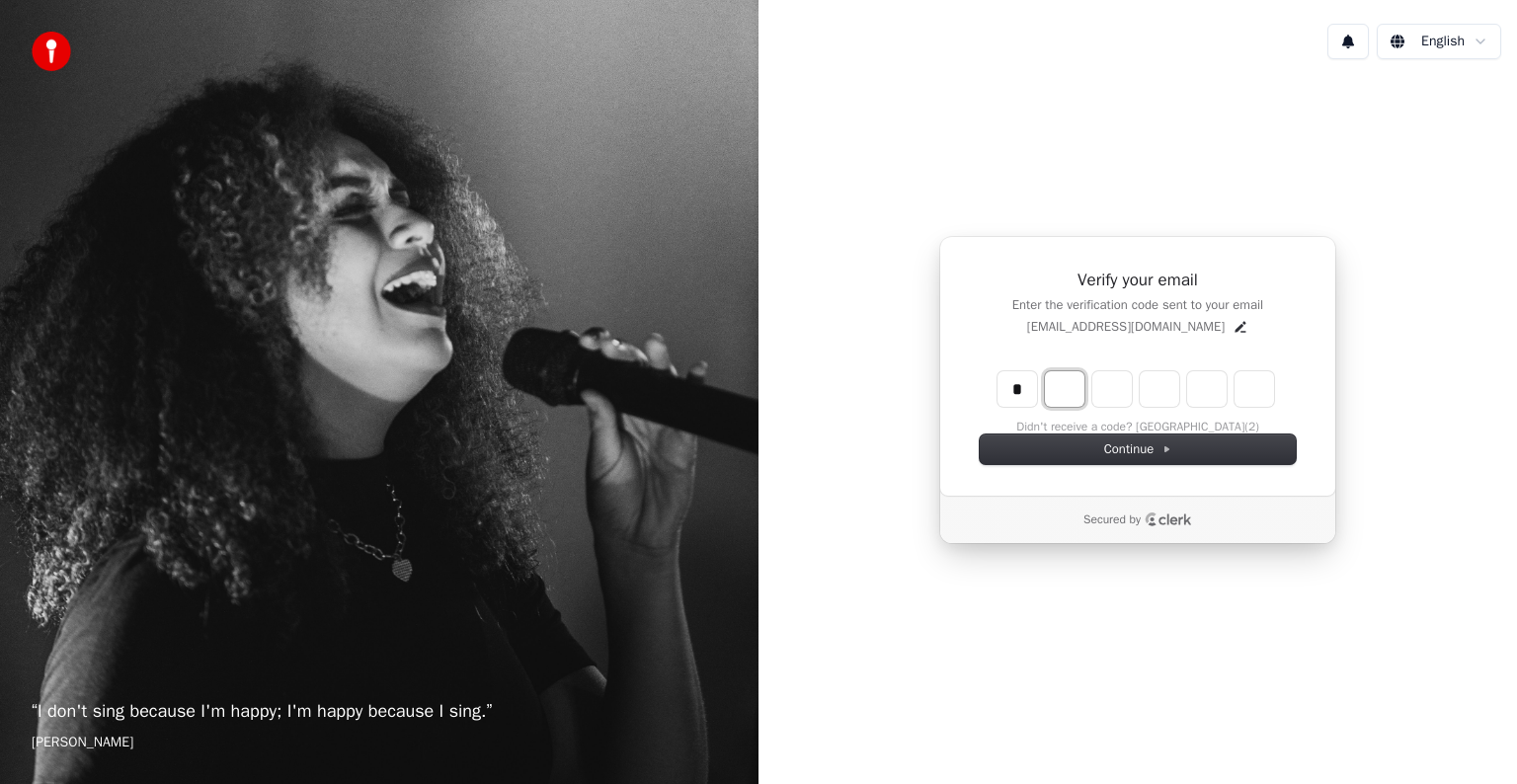 type on "*" 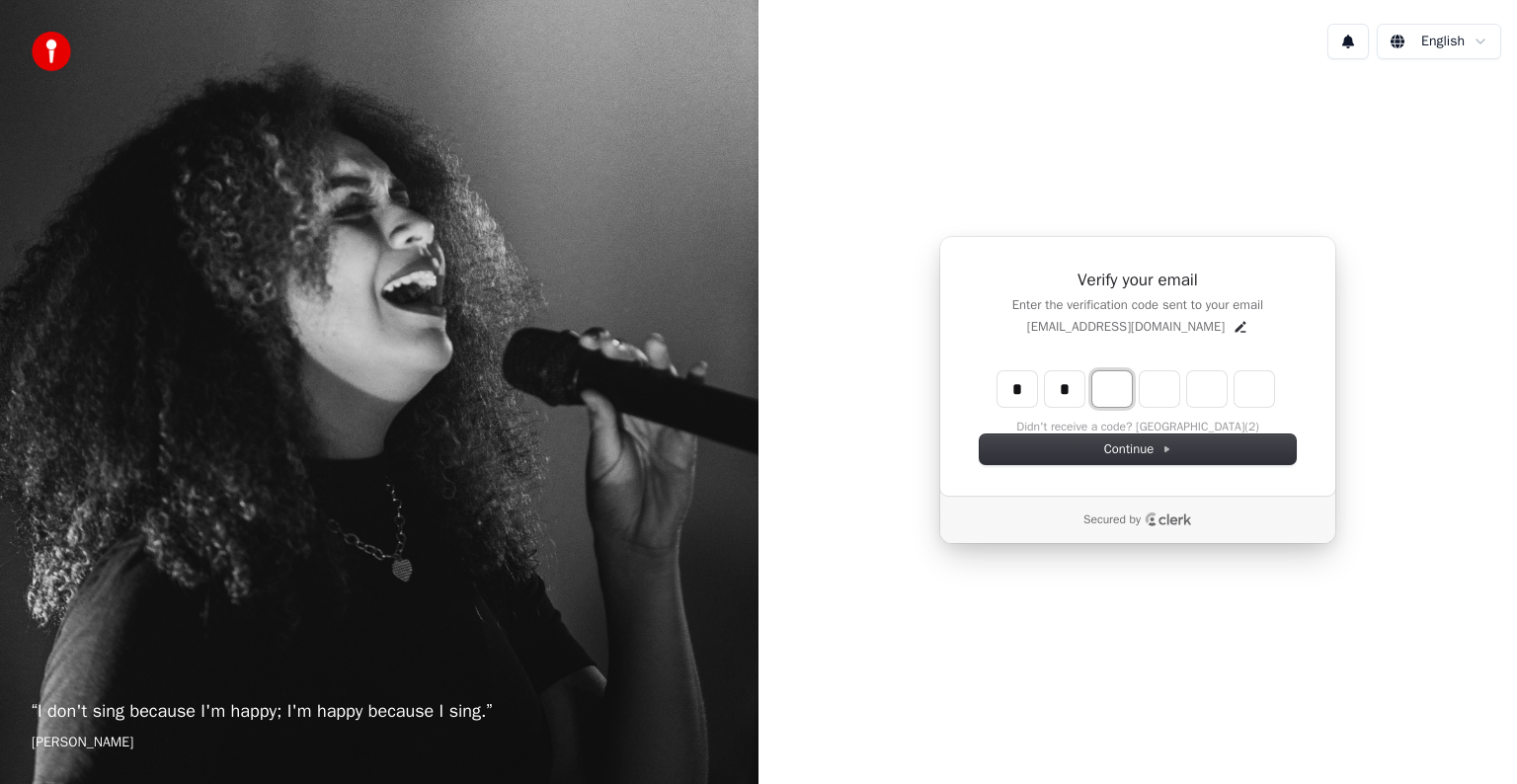 type on "**" 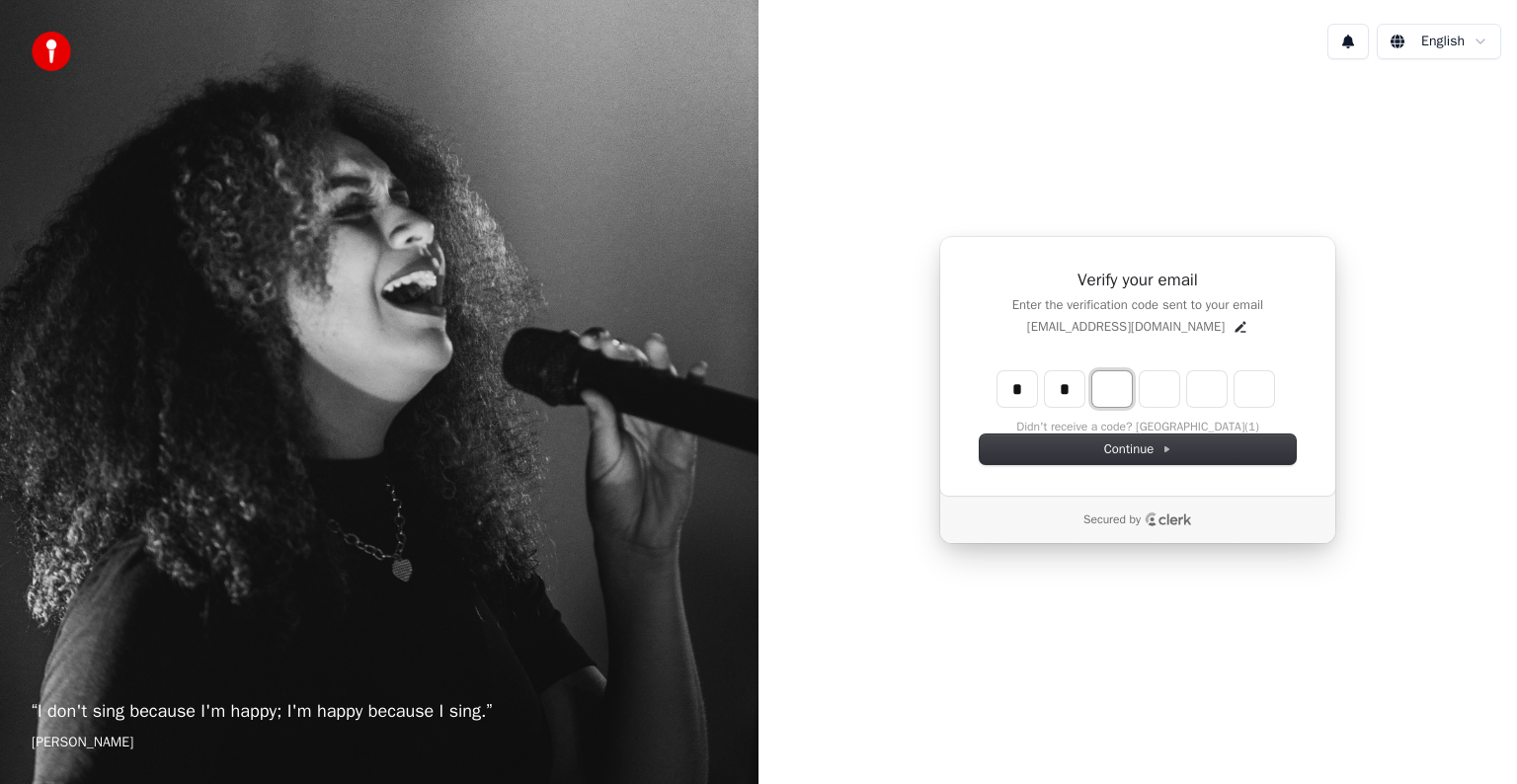 type on "*" 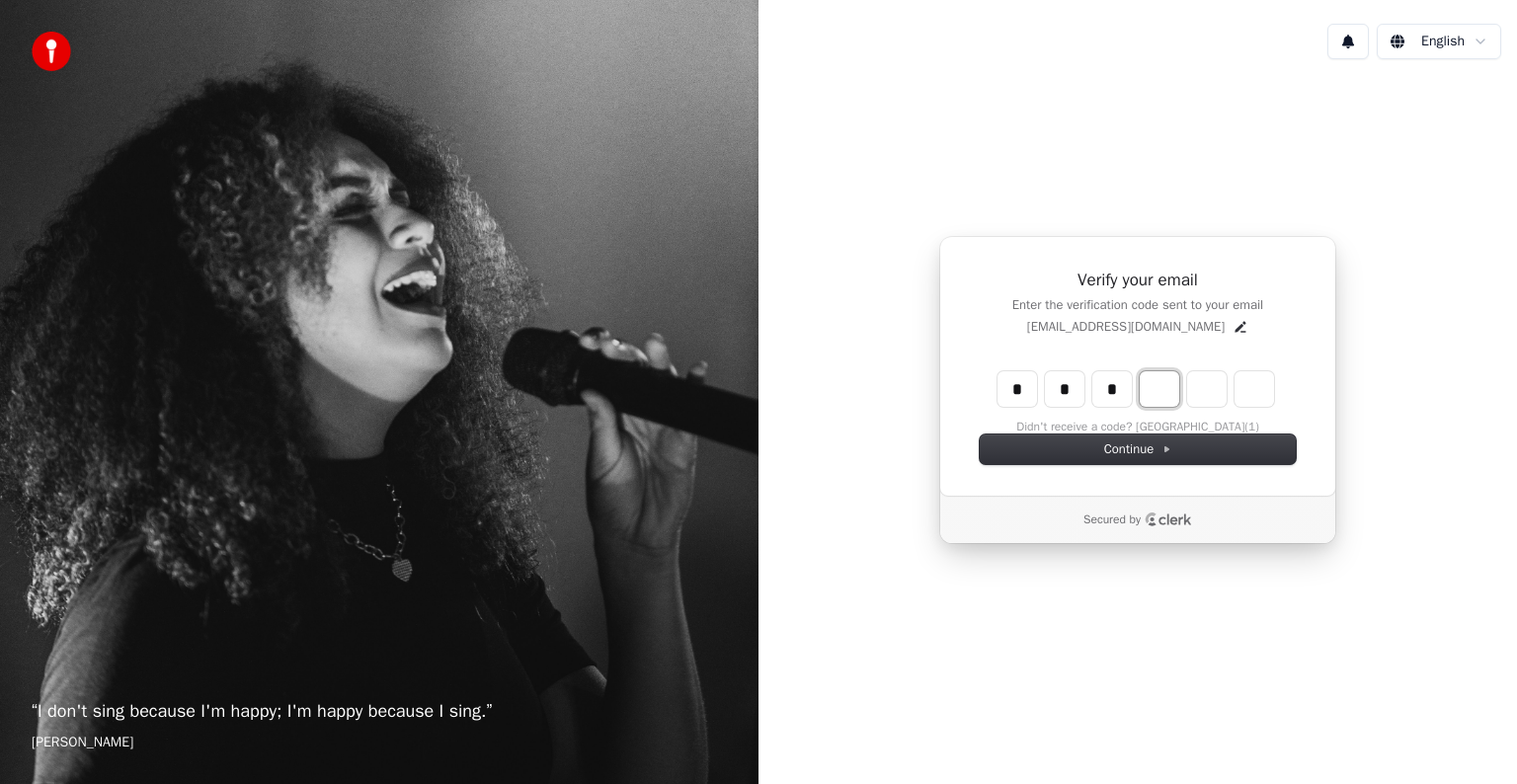 type on "***" 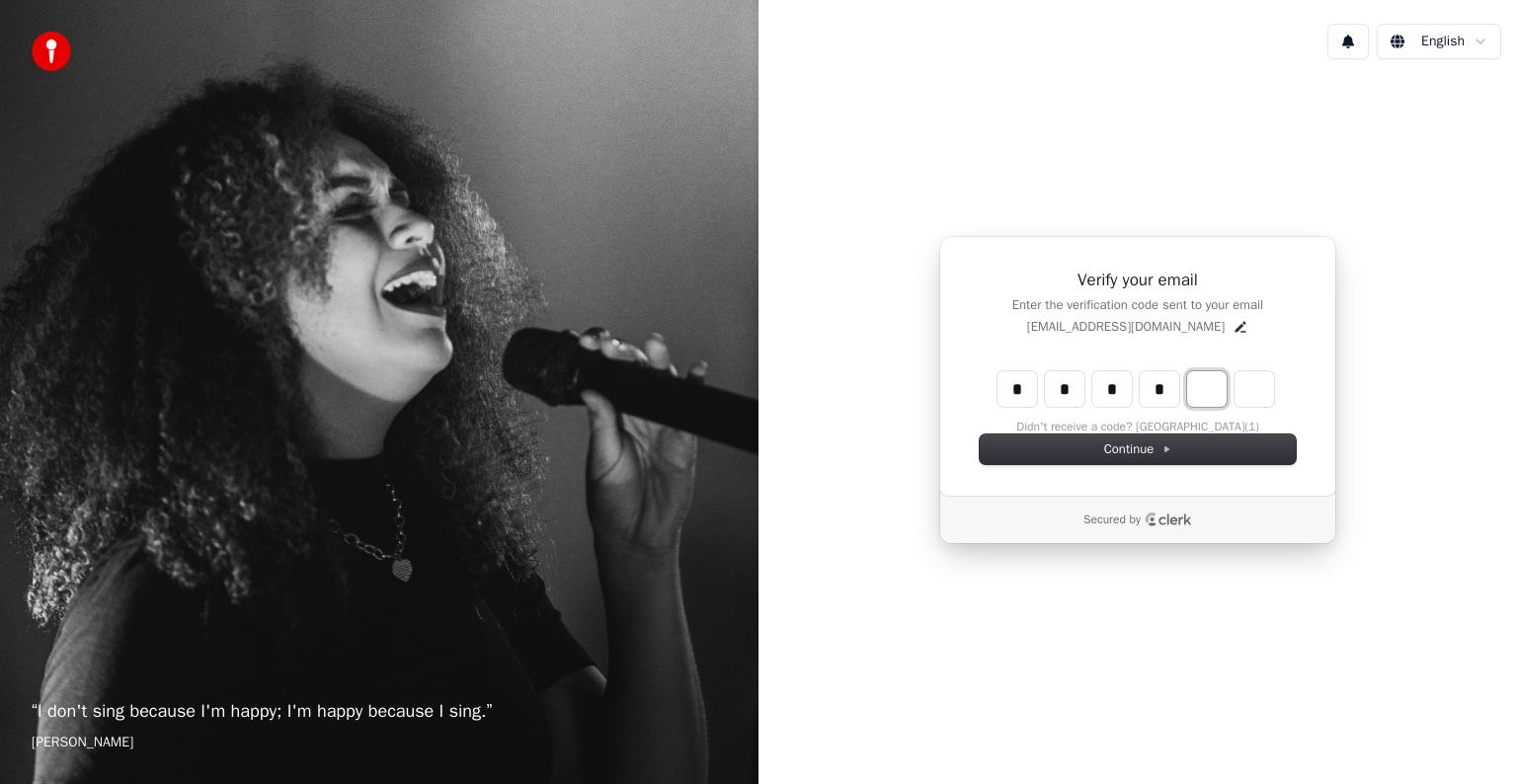 type on "****" 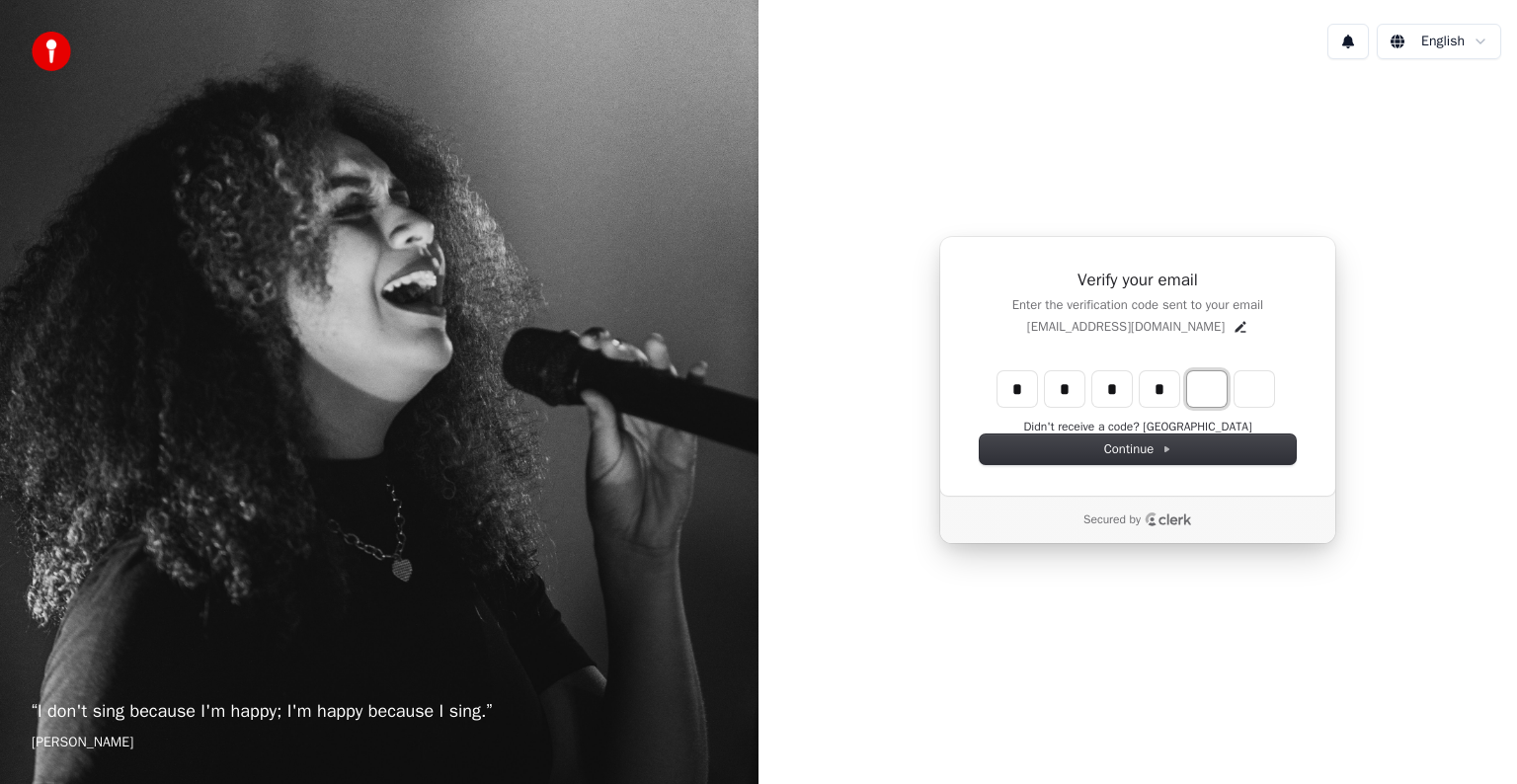 type on "*" 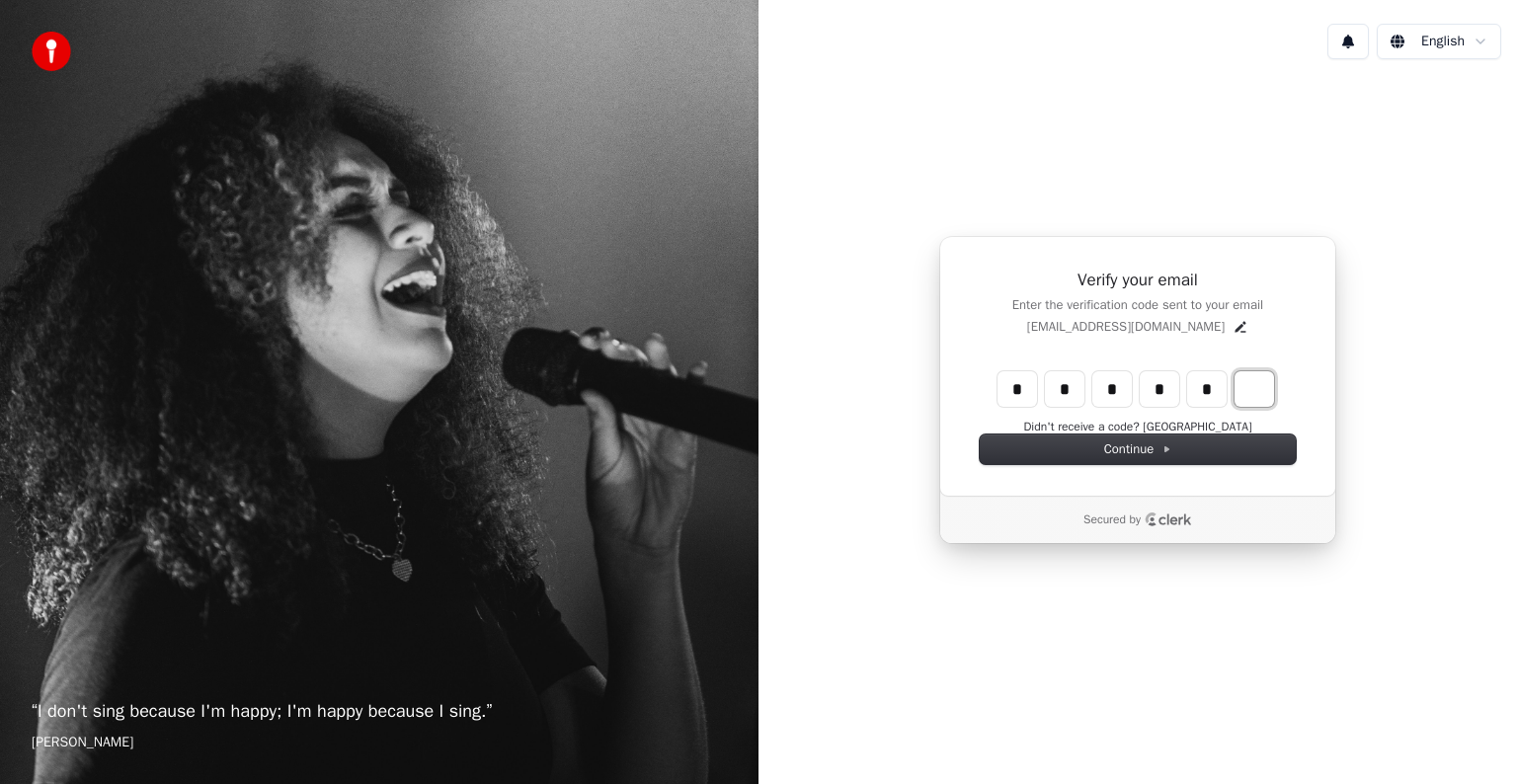 type on "******" 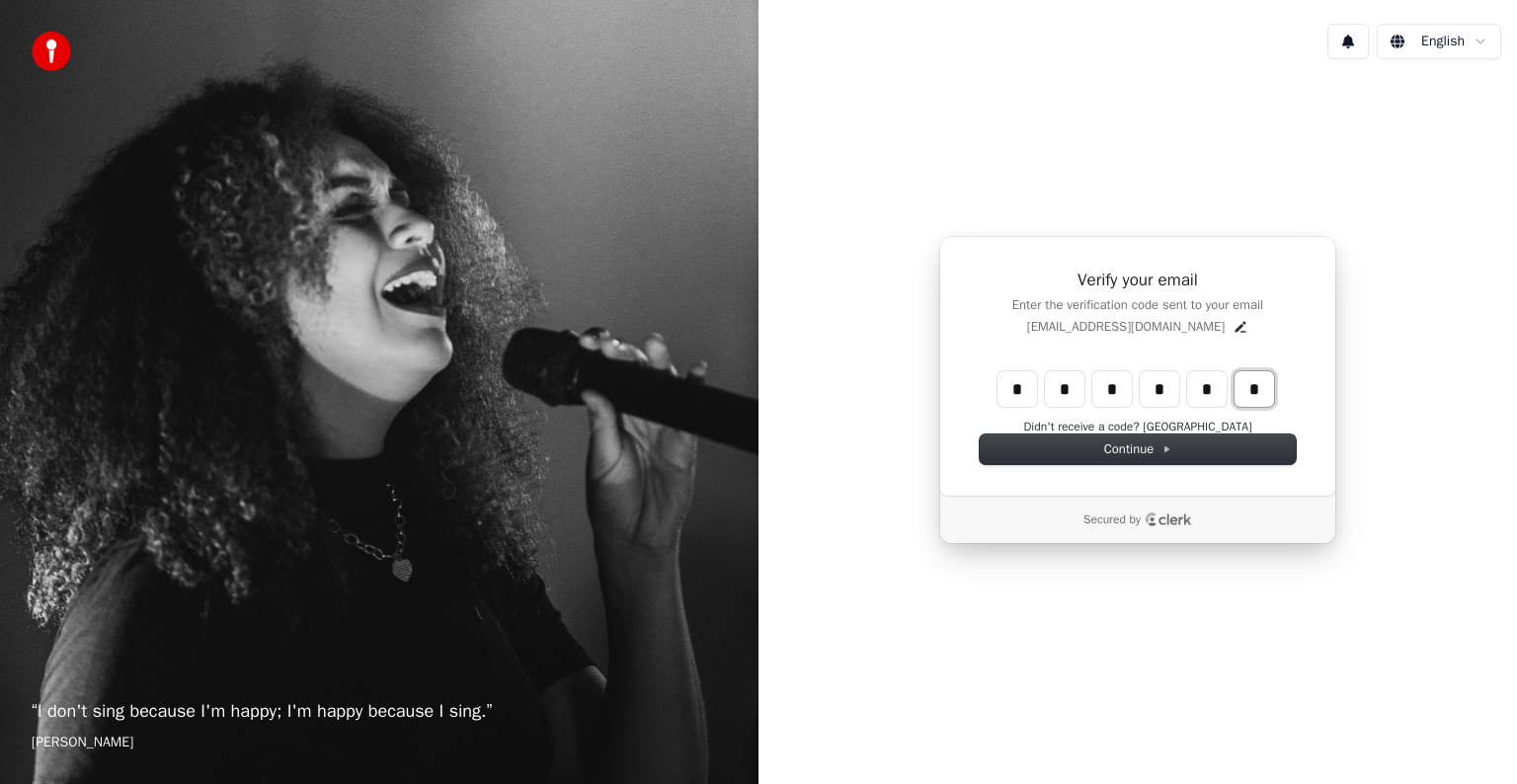 type on "*" 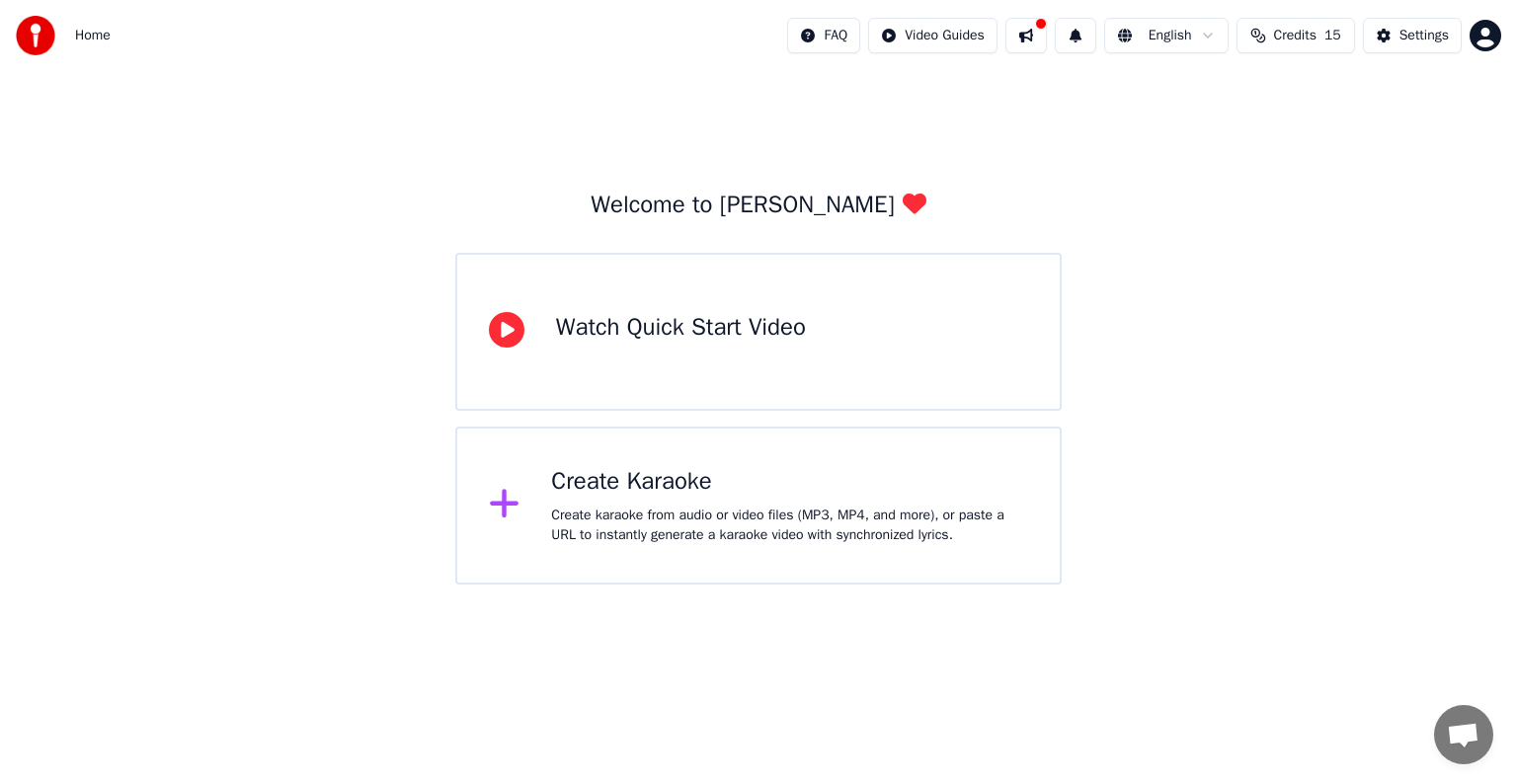 click on "Create Karaoke" at bounding box center [789, 482] 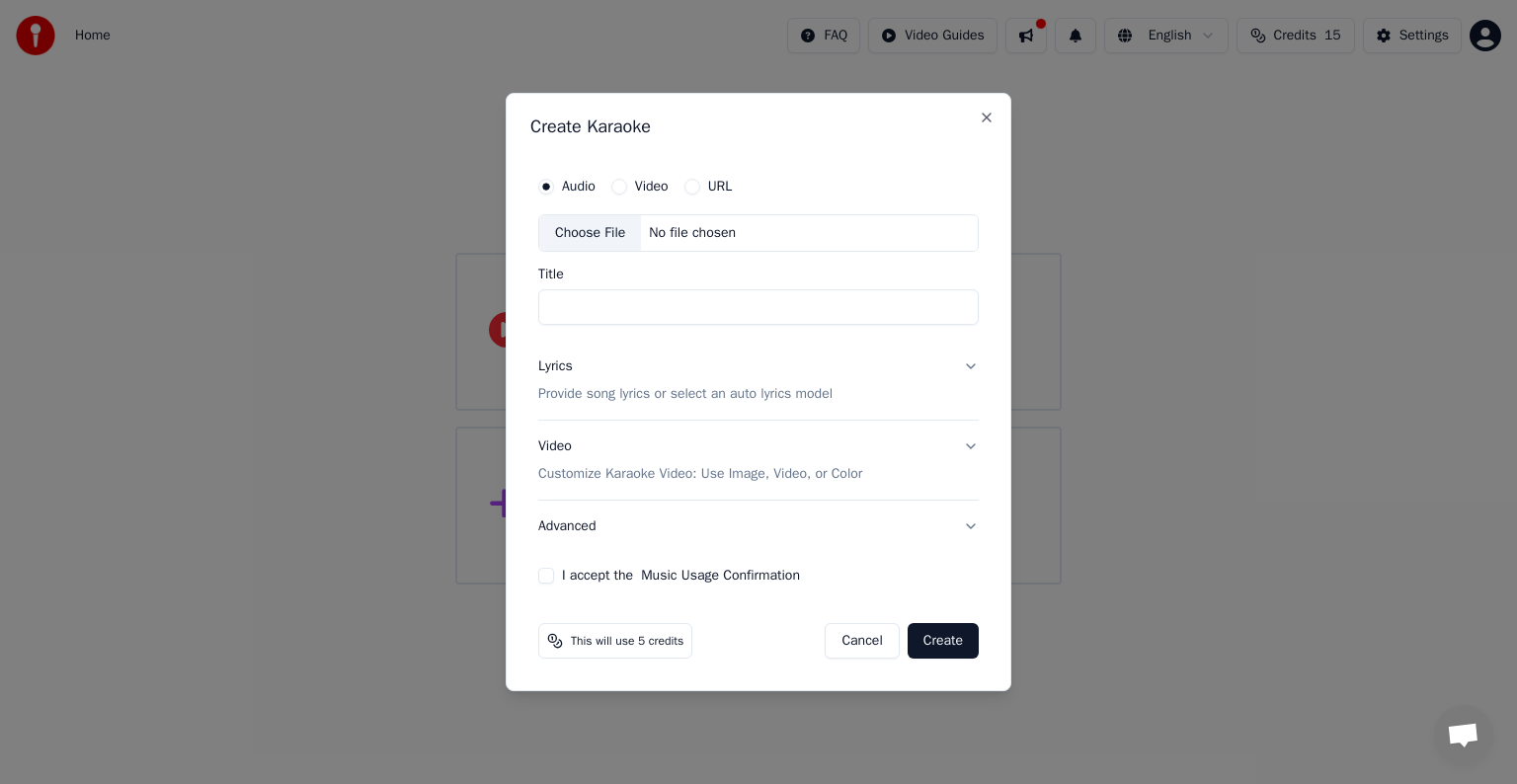 click on "Choose File" at bounding box center [590, 233] 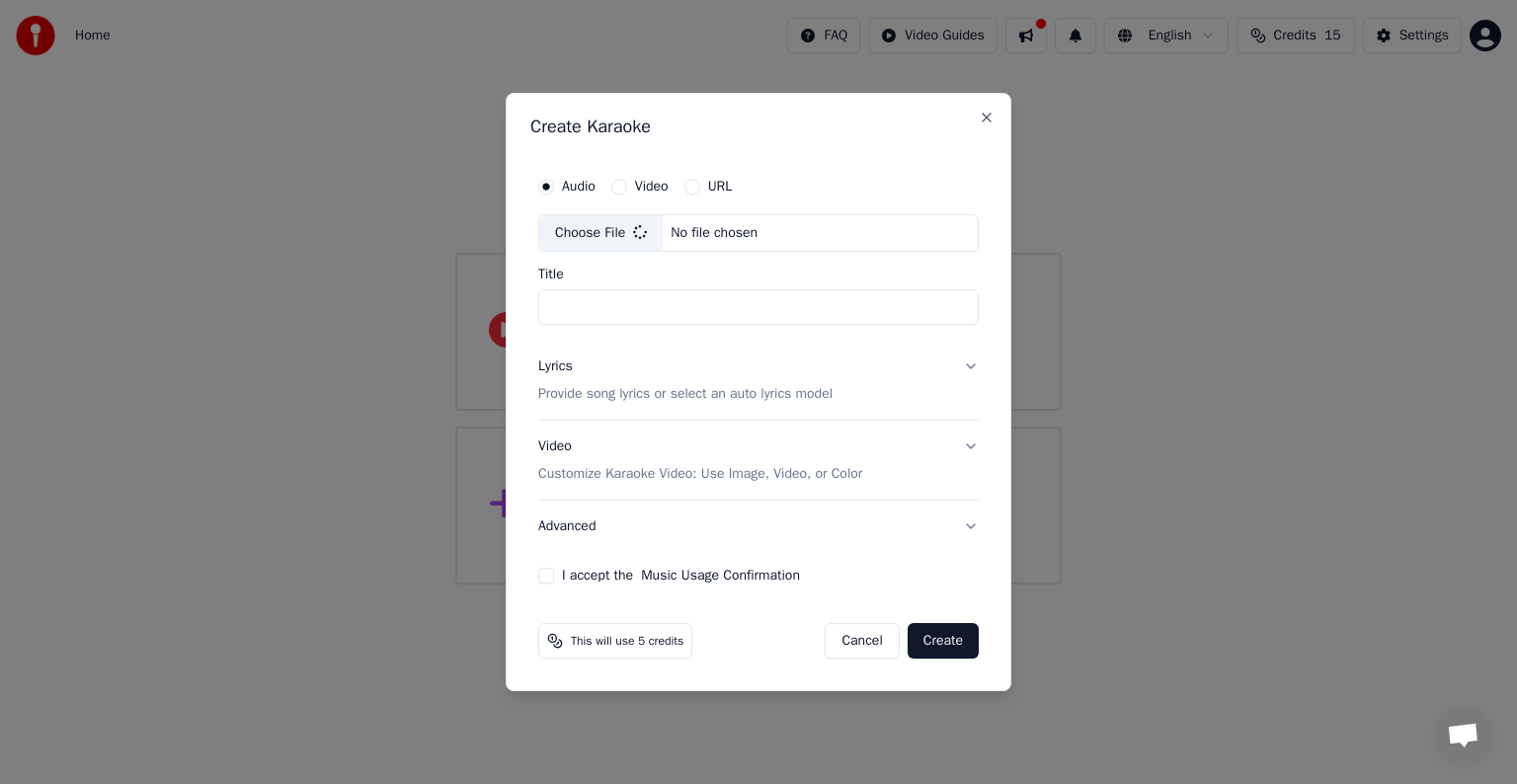 type on "**********" 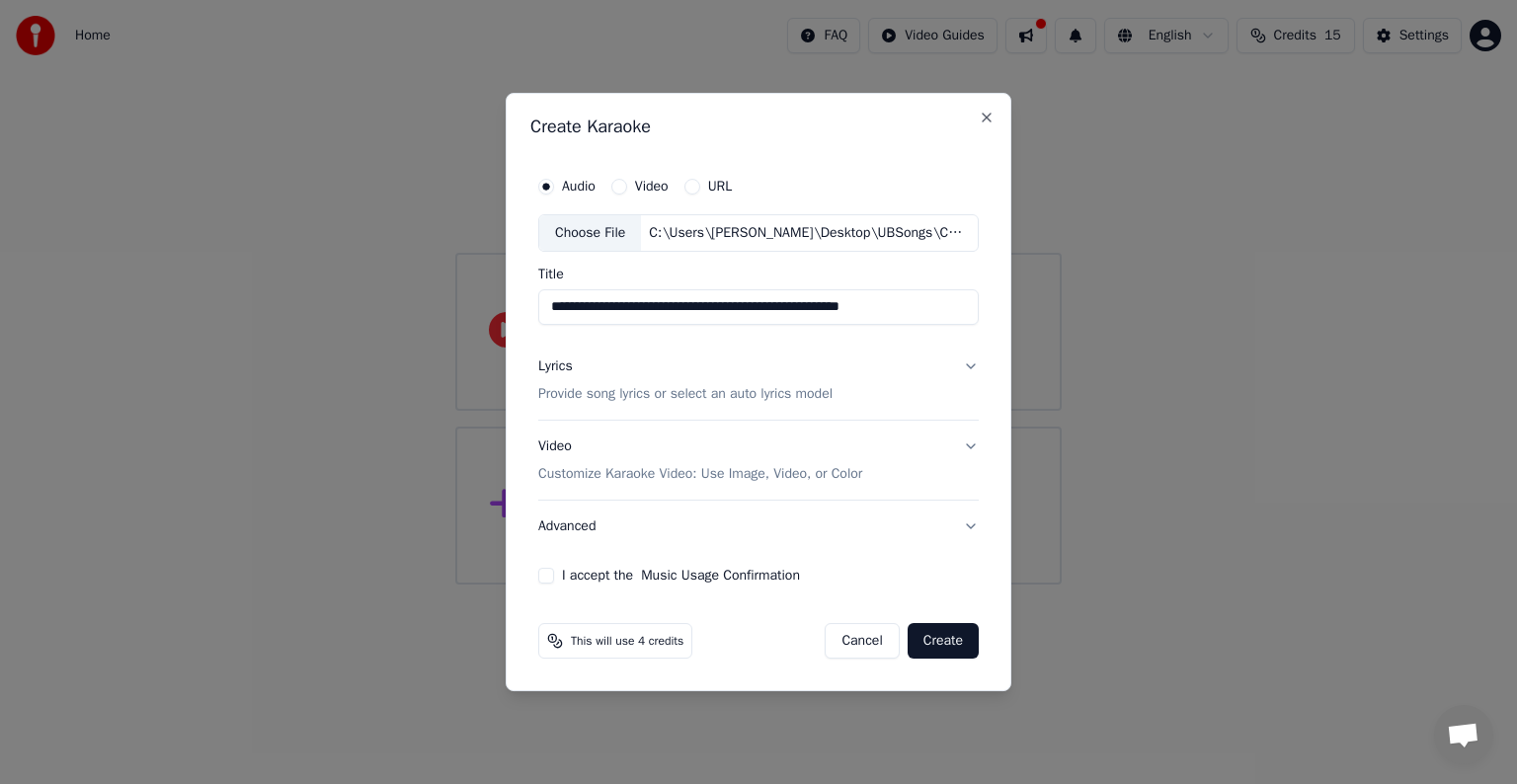 click on "I accept the   Music Usage Confirmation" at bounding box center [546, 576] 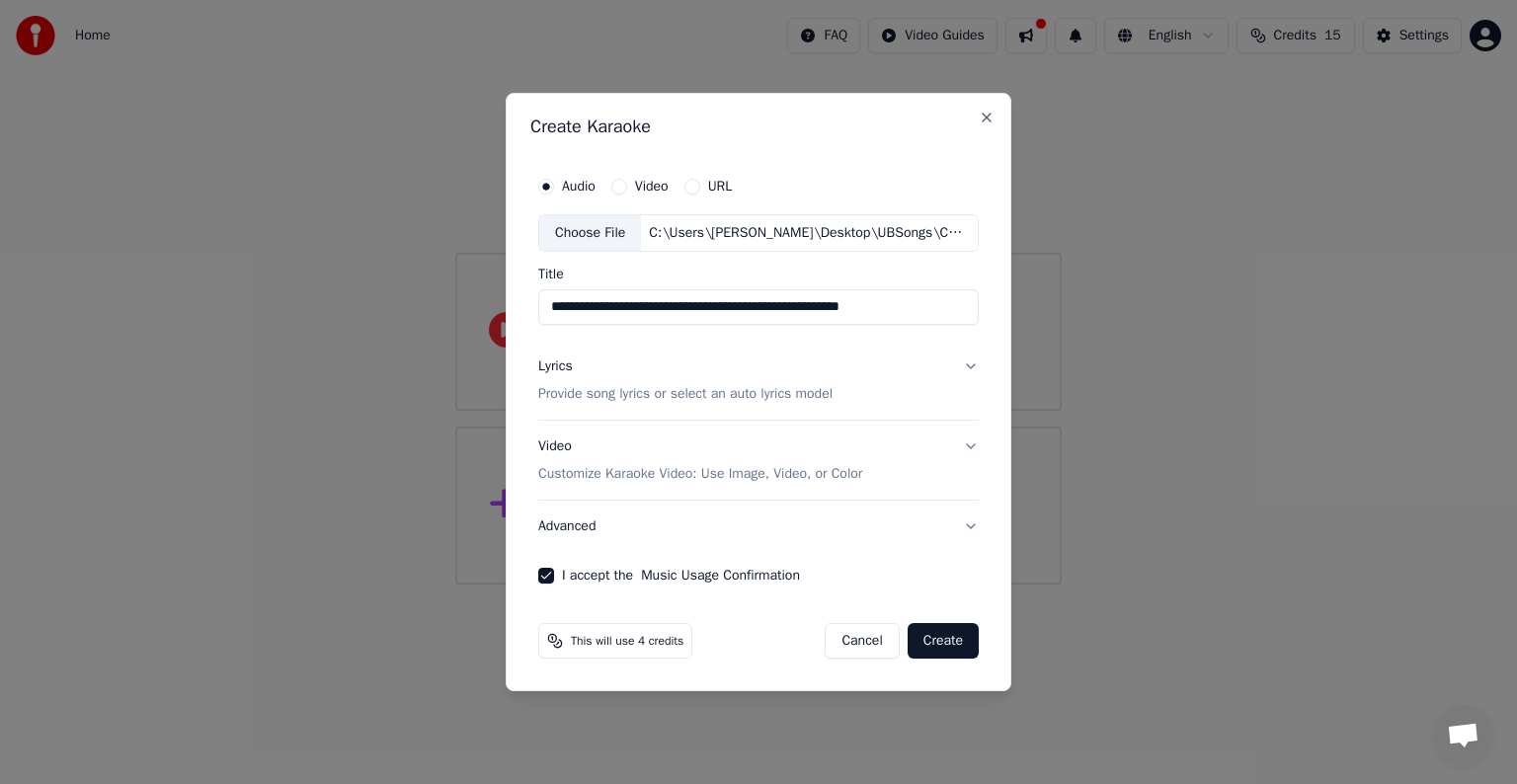 click on "Create" at bounding box center [943, 641] 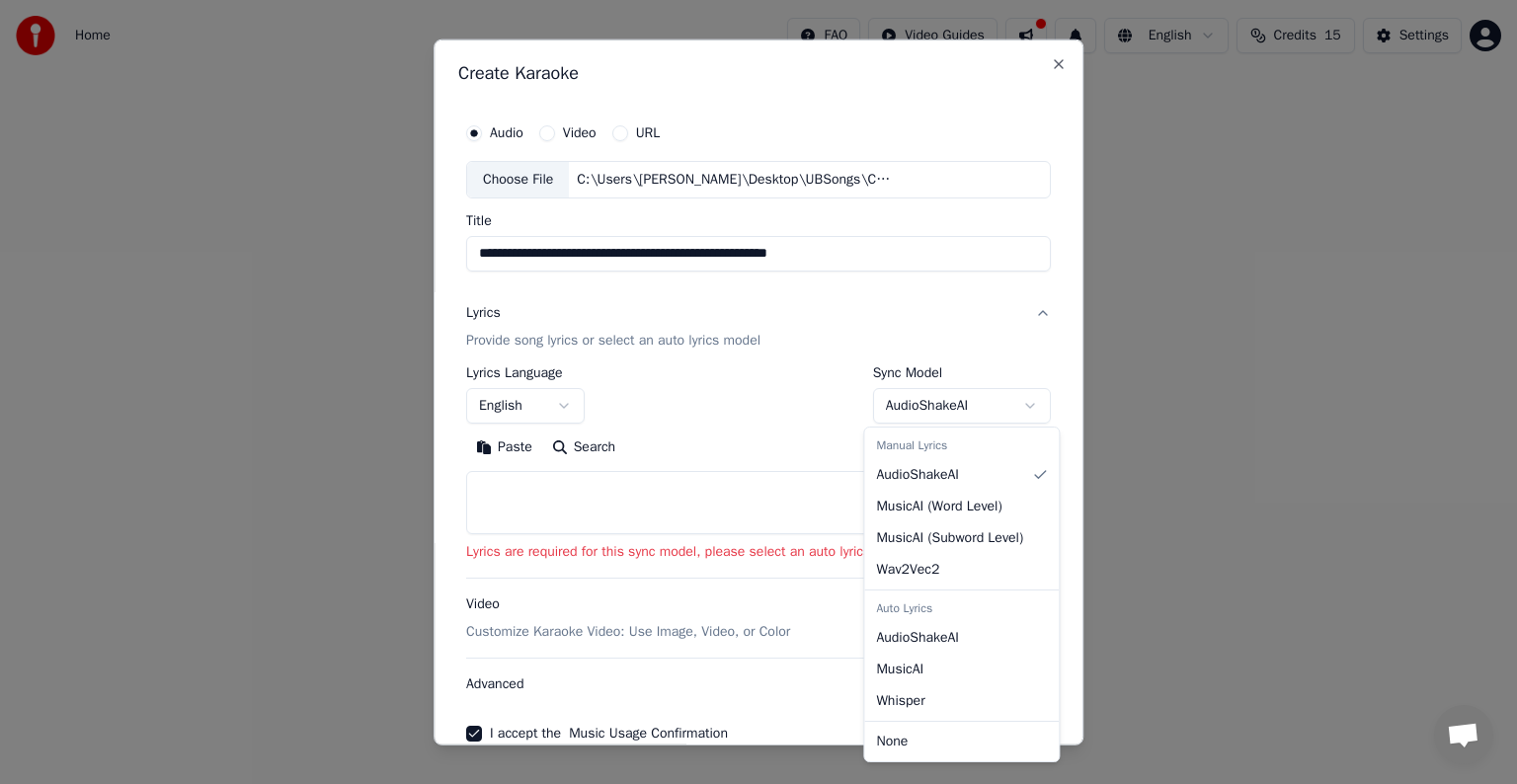 click on "**********" at bounding box center [758, 292] 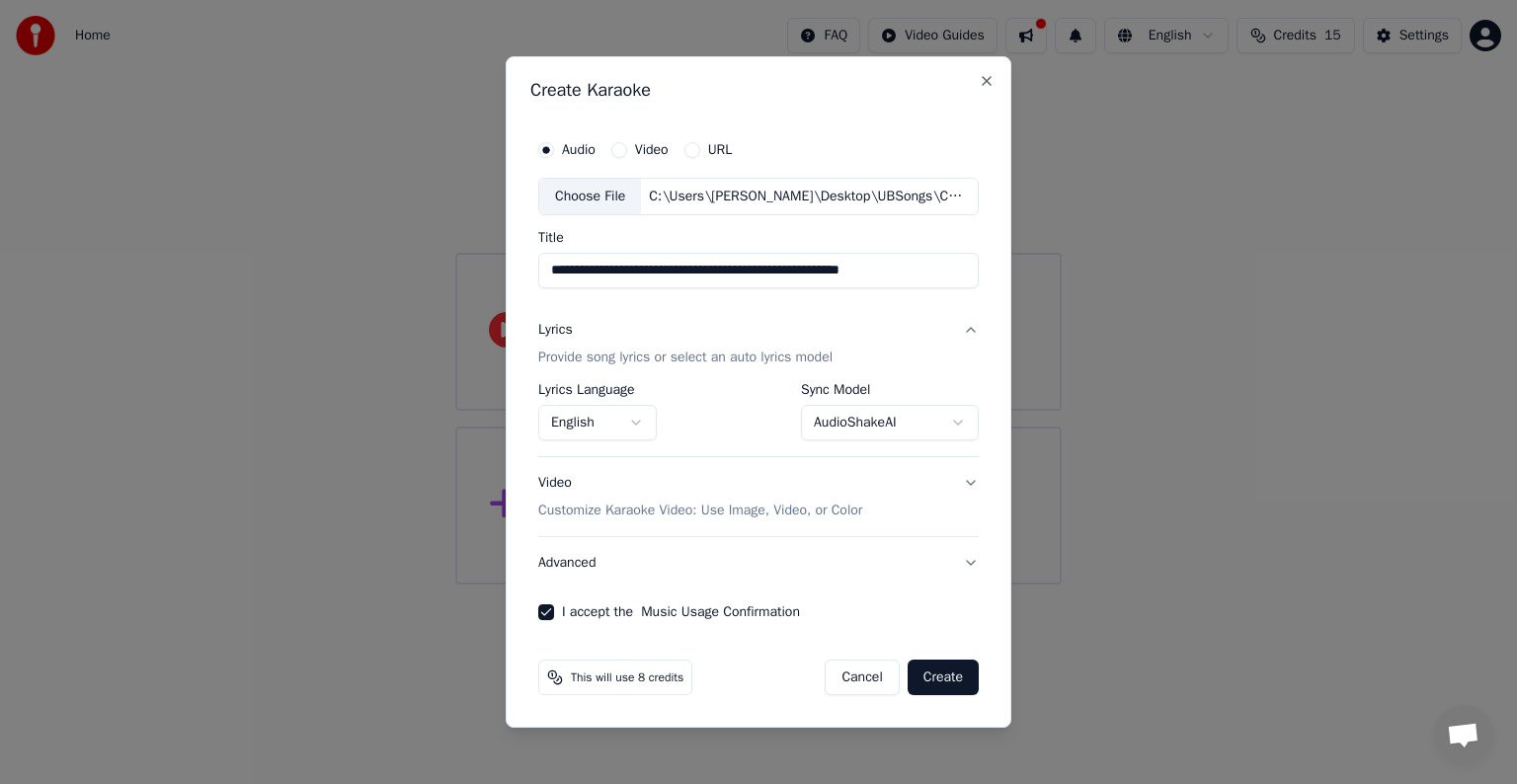 click on "Create" at bounding box center (943, 677) 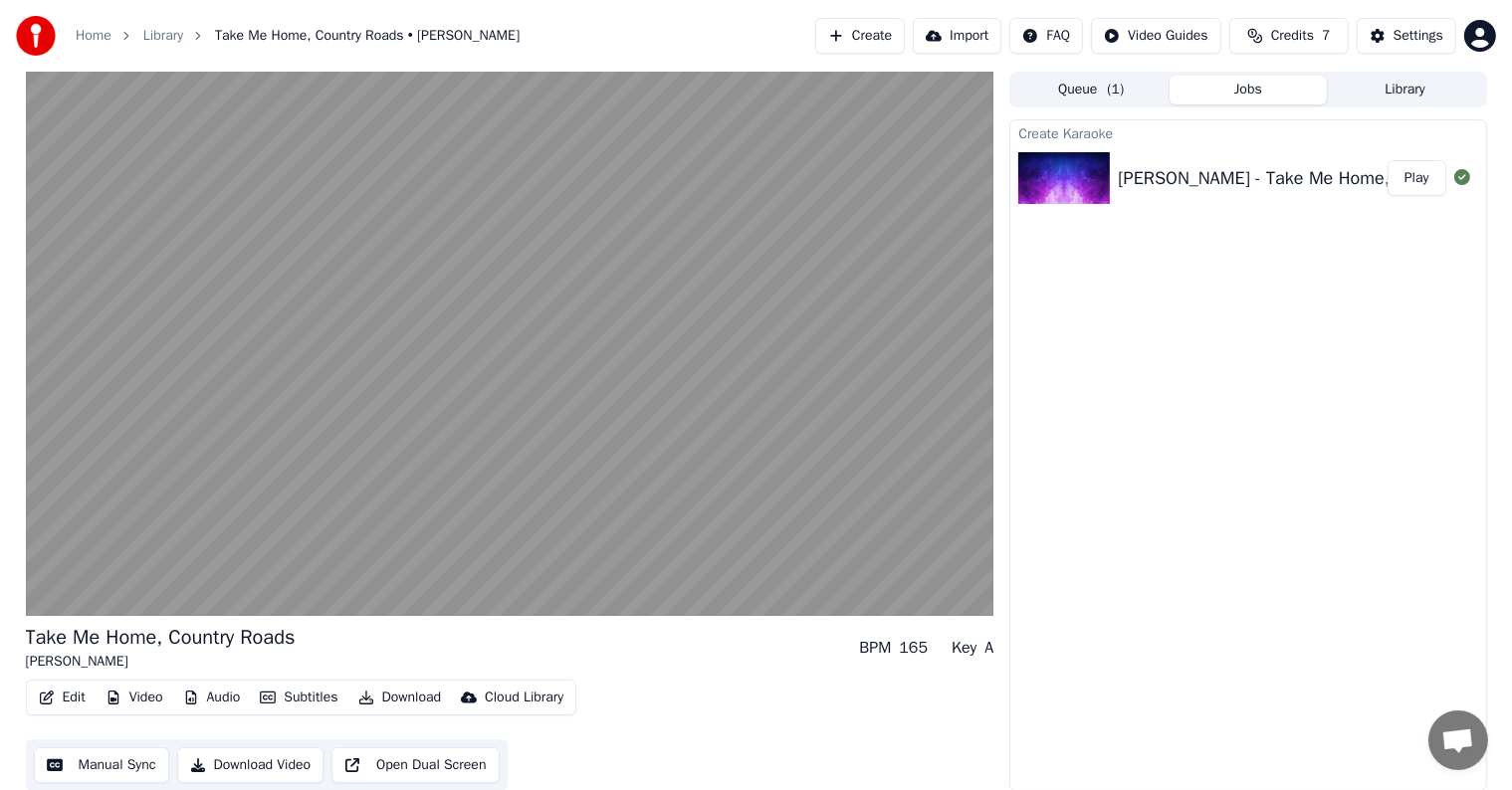 scroll, scrollTop: 1, scrollLeft: 0, axis: vertical 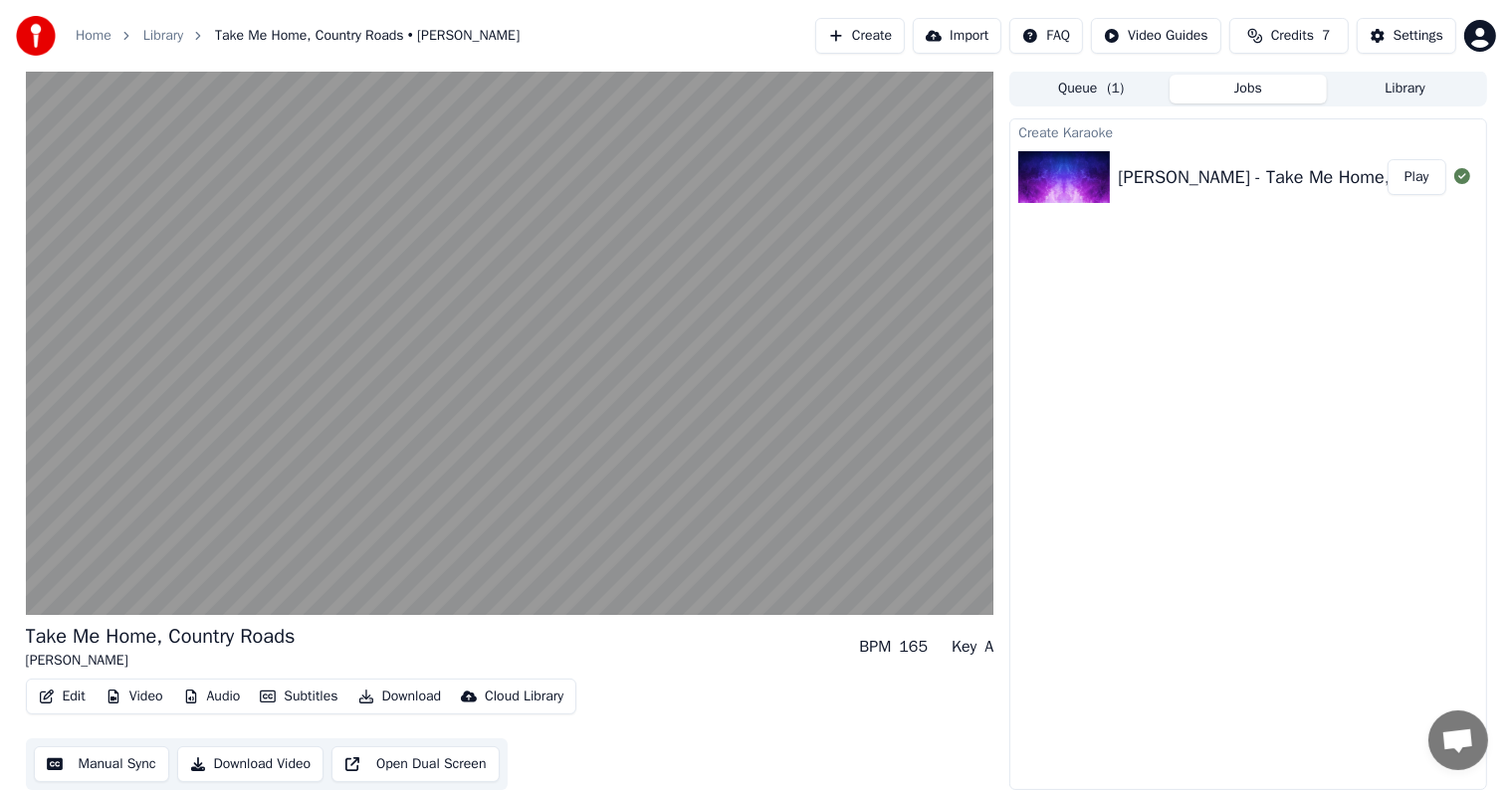 click on "Download Video" at bounding box center [251, 764] 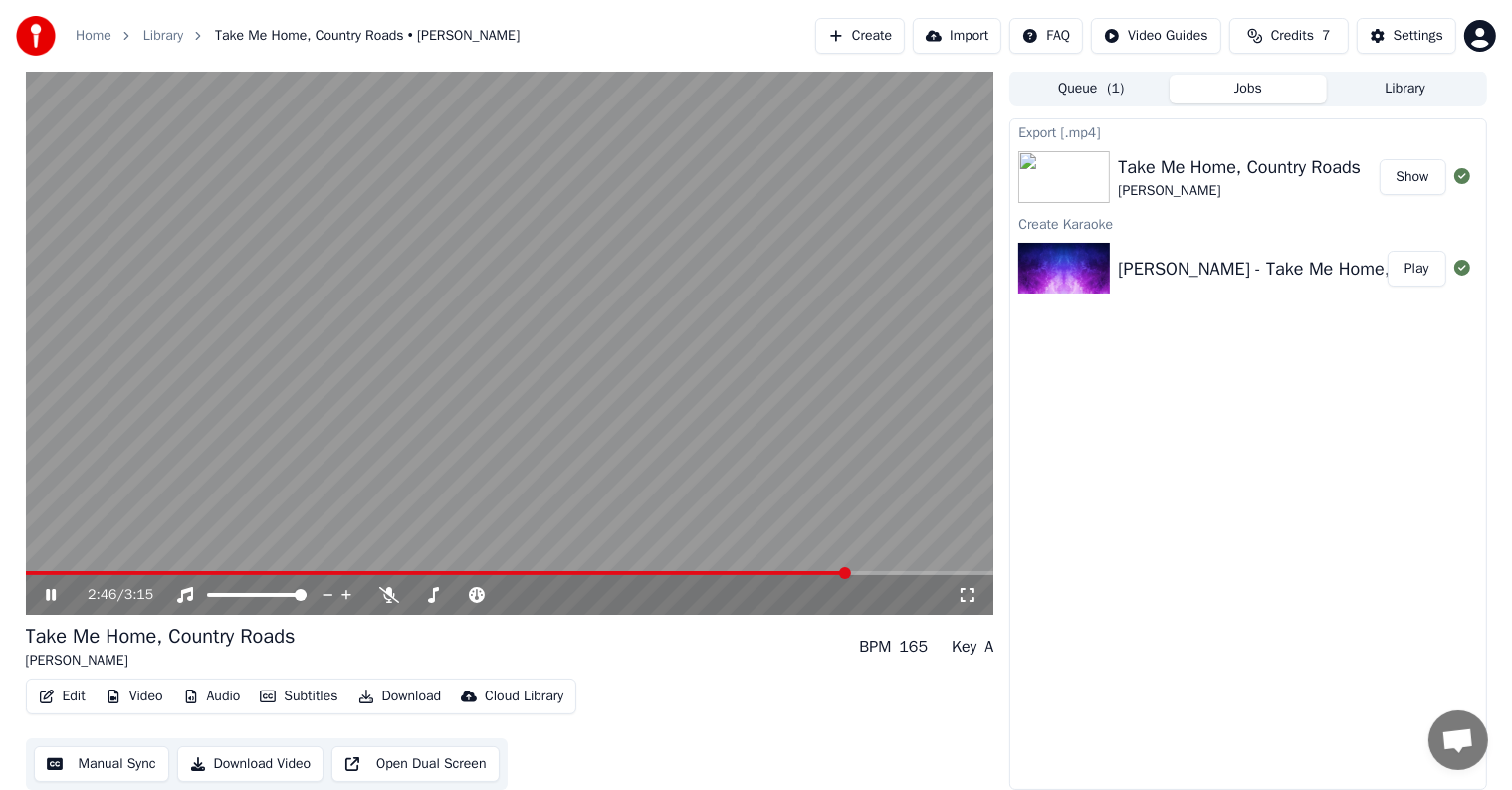click on "Show" at bounding box center (1412, 177) 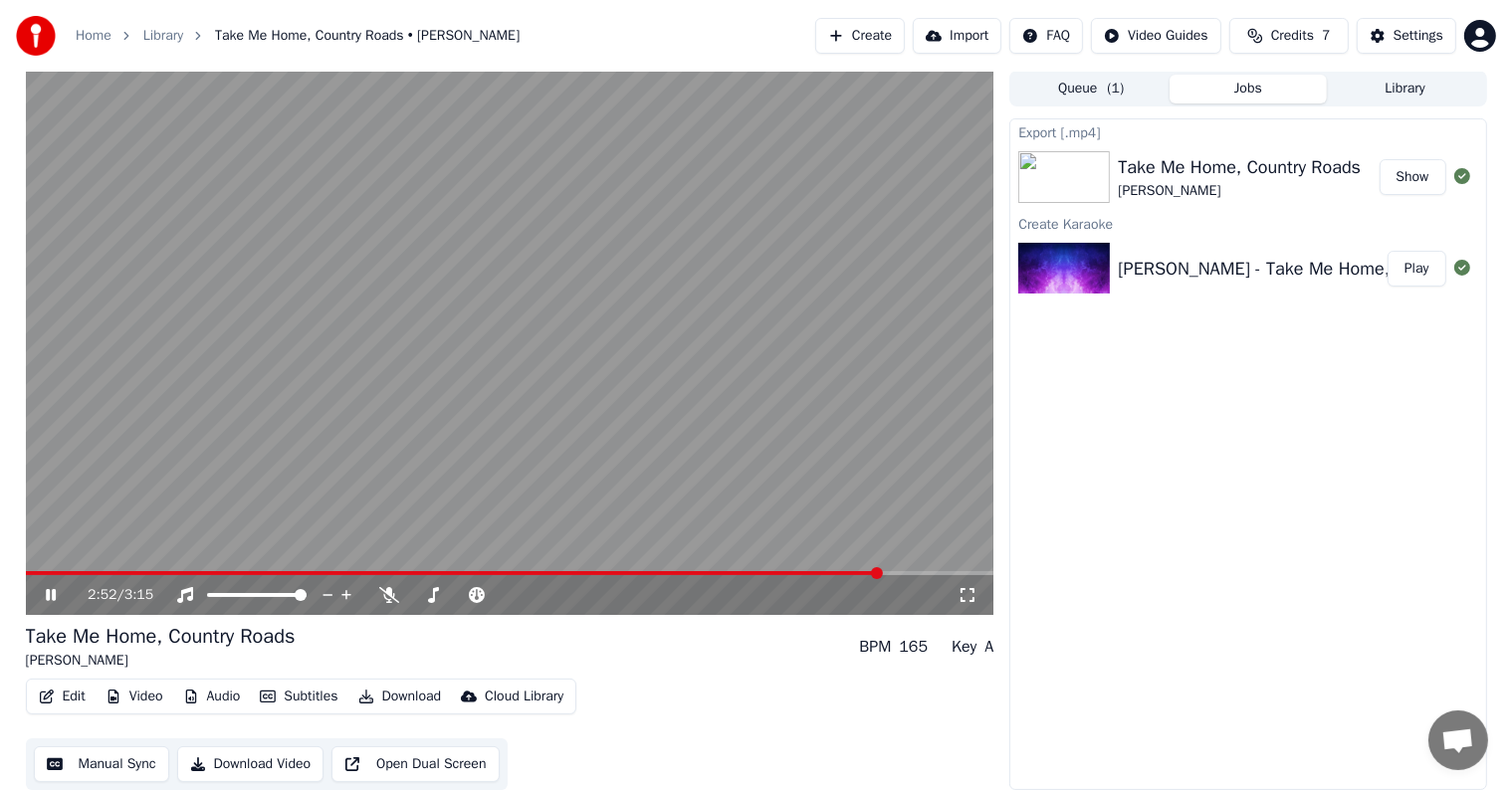 click on "[PERSON_NAME] - Take Me Home, Country Roads (Official Audio)" at bounding box center (1373, 269) 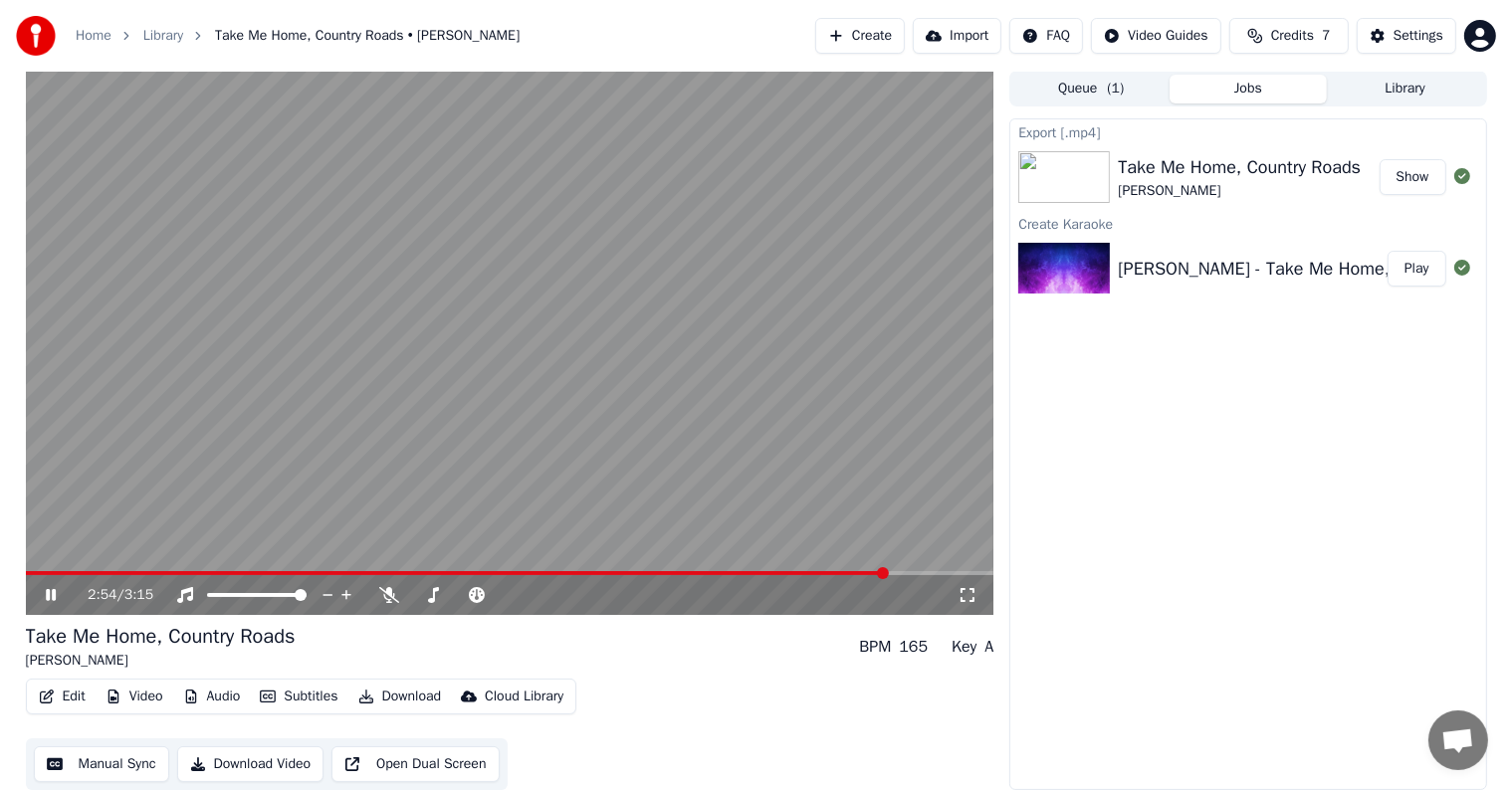 click at bounding box center (510, 342) 